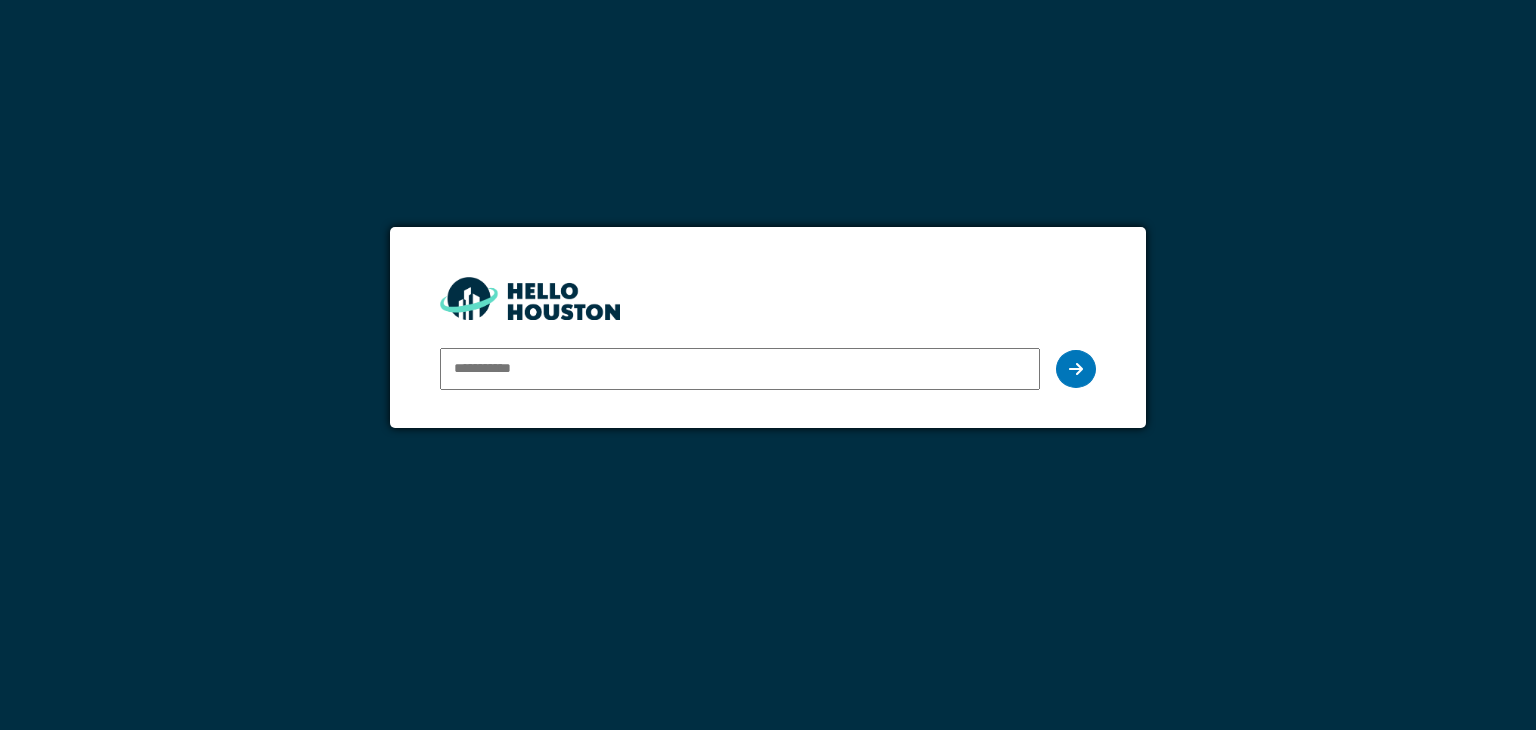 scroll, scrollTop: 0, scrollLeft: 0, axis: both 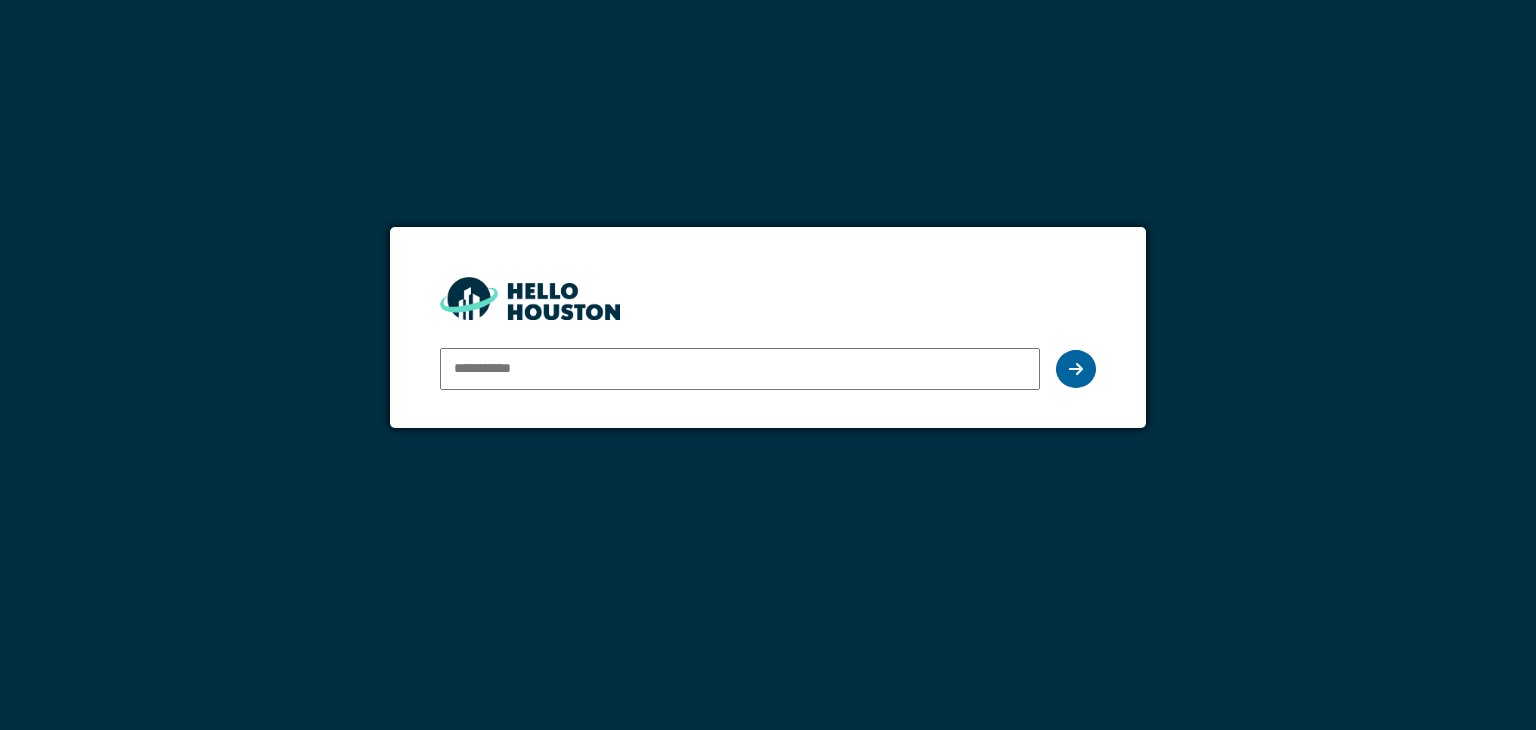 type on "**********" 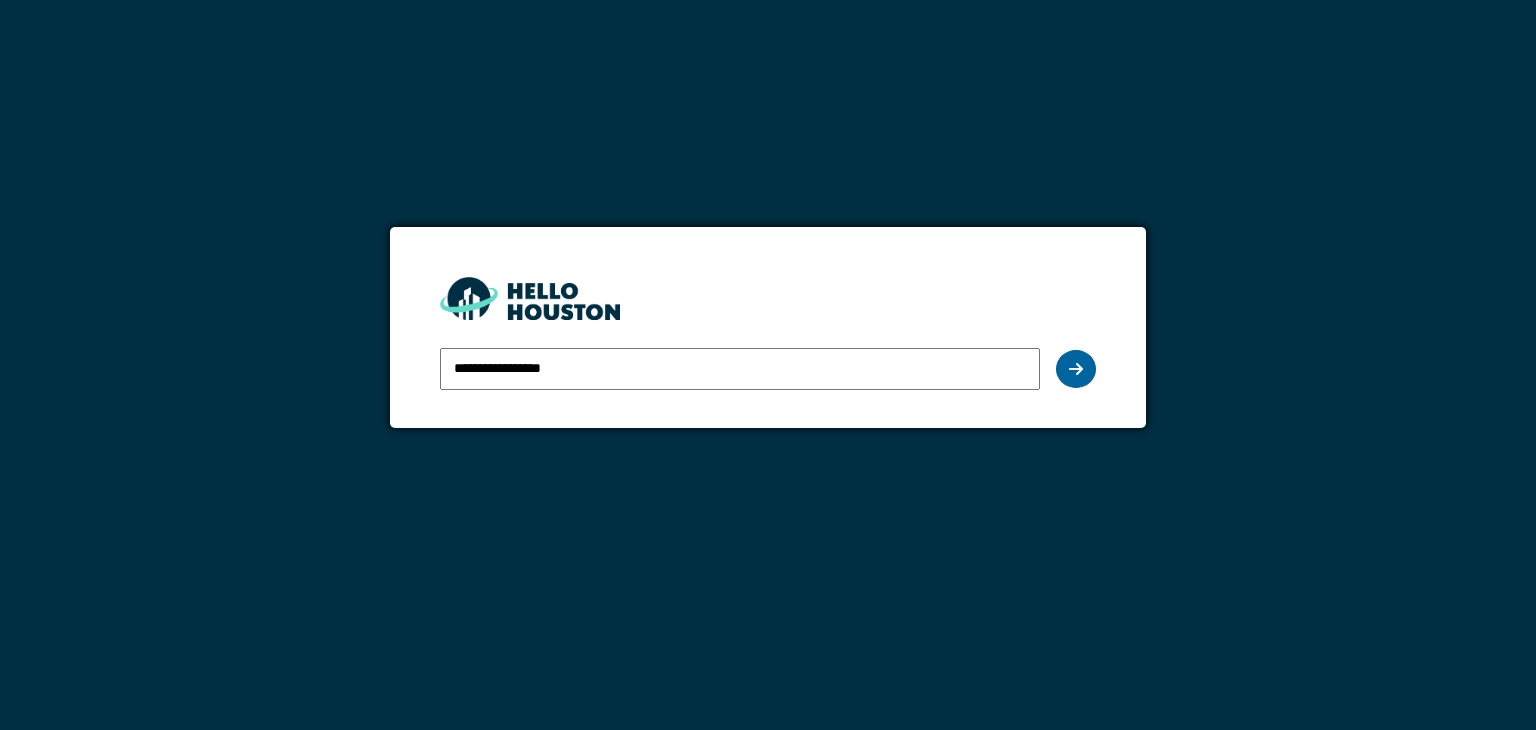 click at bounding box center [1076, 369] 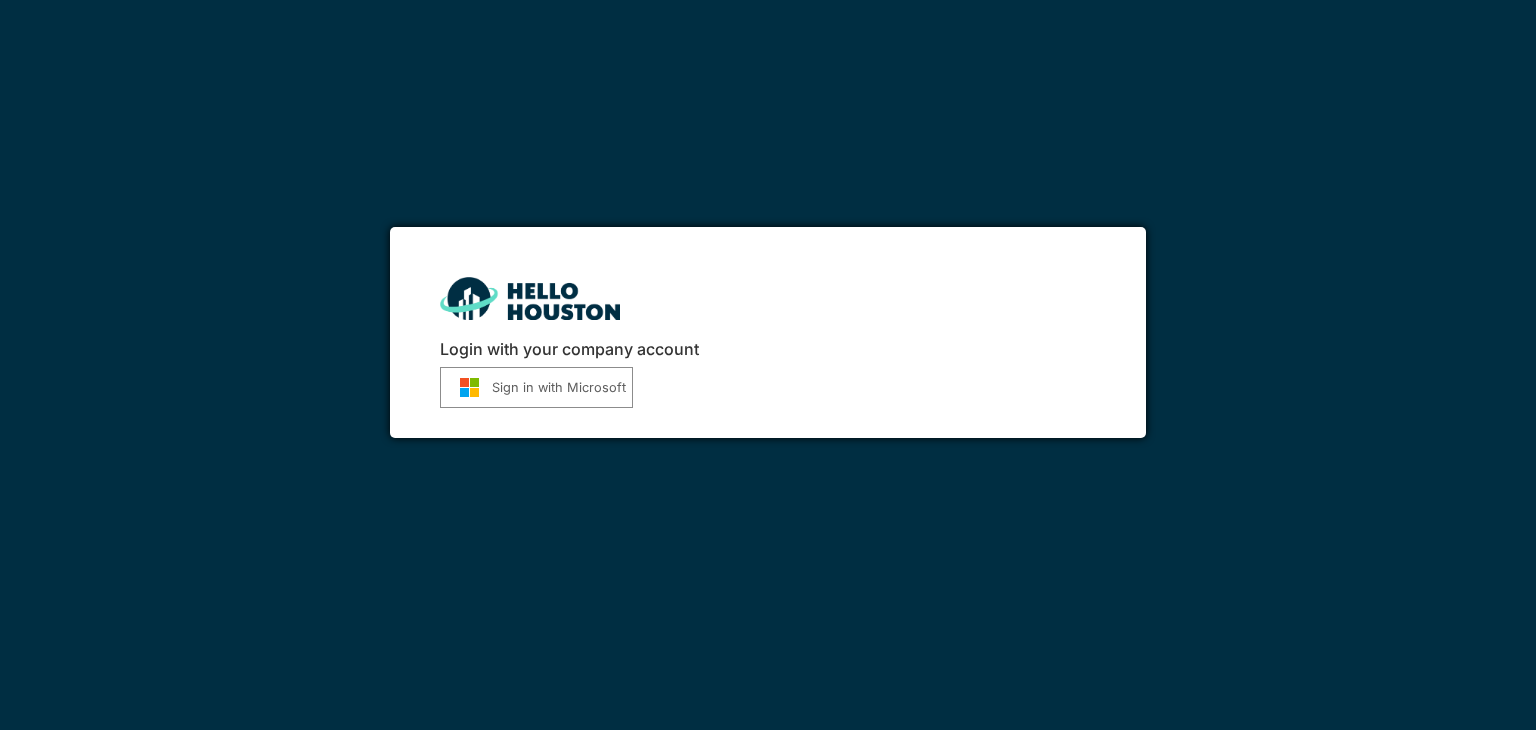 scroll, scrollTop: 0, scrollLeft: 0, axis: both 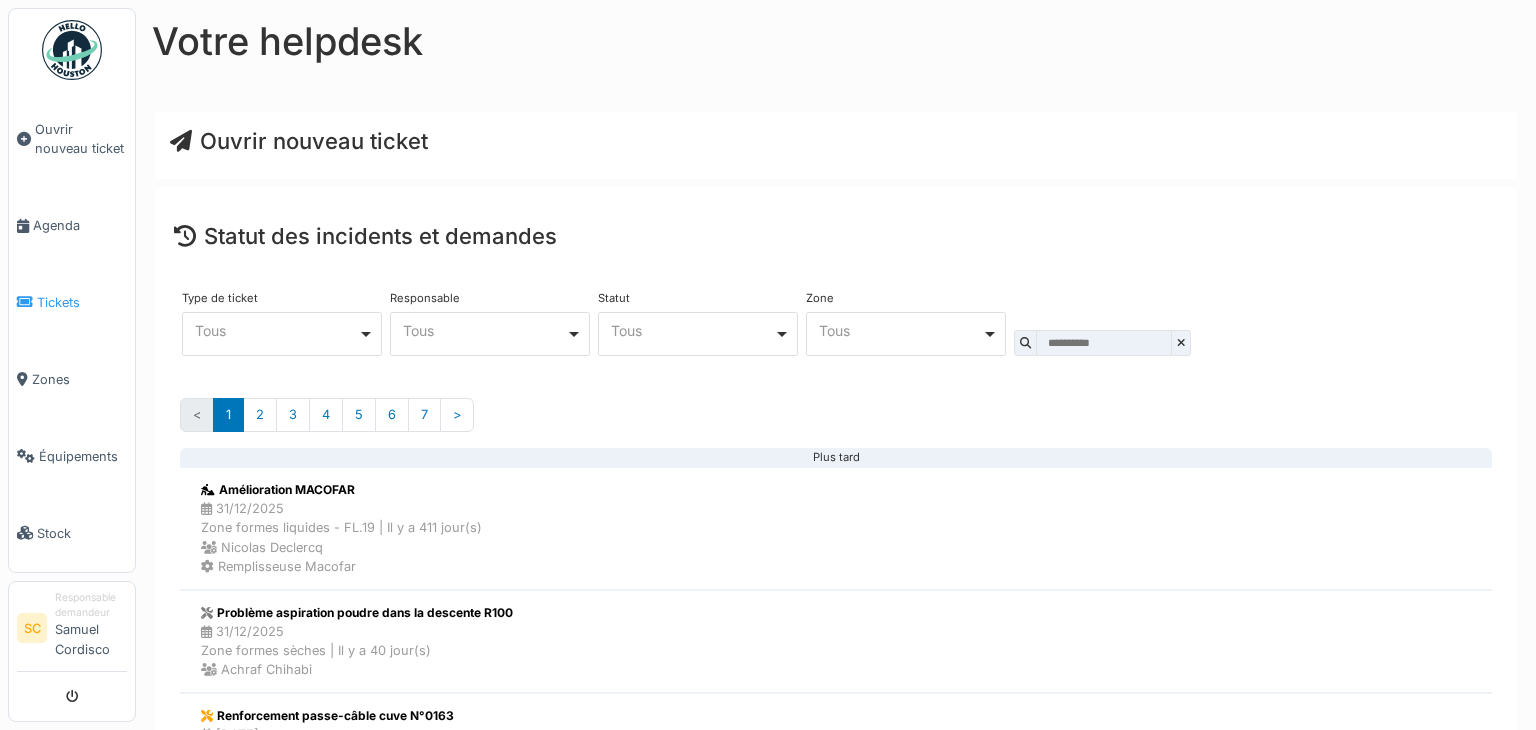 click on "Tickets" at bounding box center (82, 302) 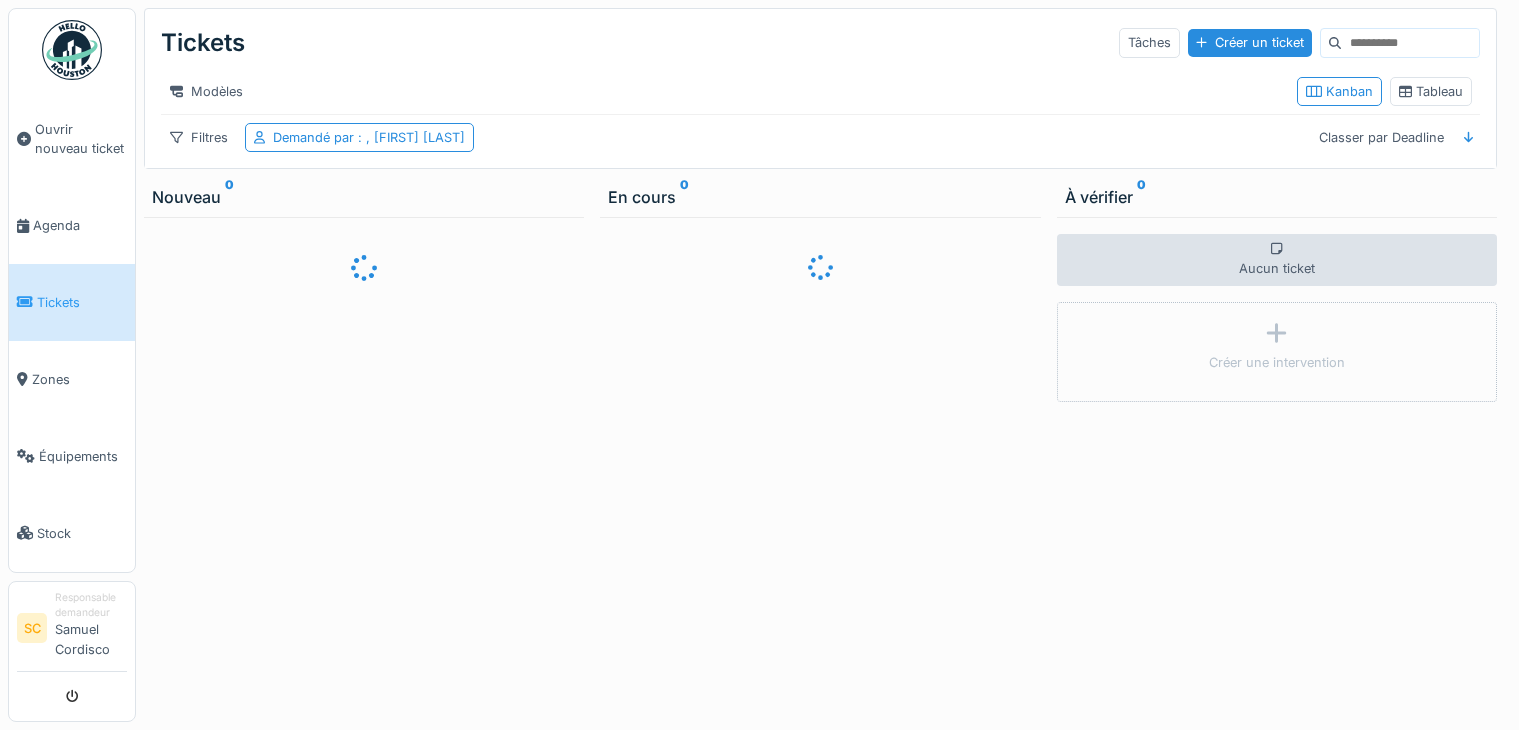 scroll, scrollTop: 0, scrollLeft: 0, axis: both 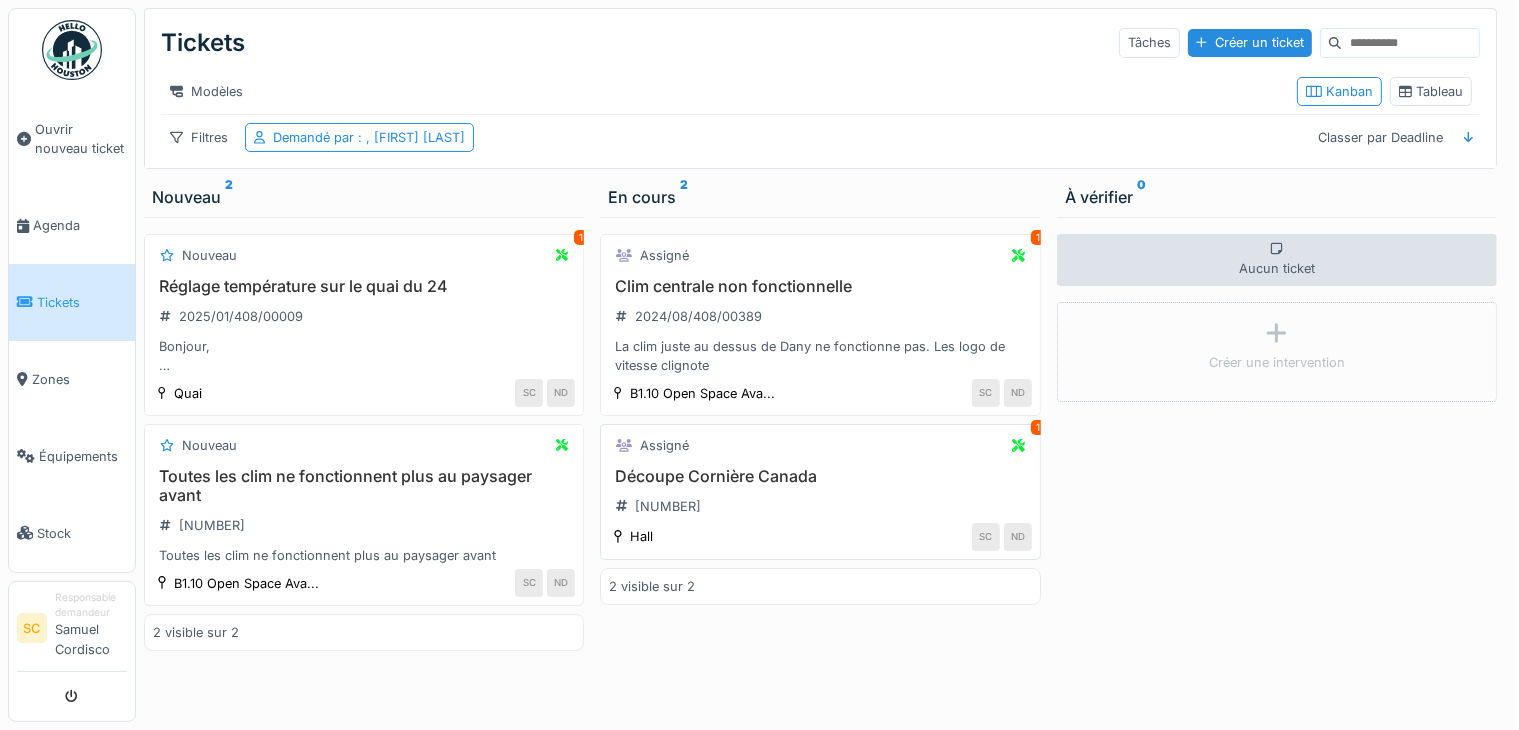 click on "Assigné 1" at bounding box center [820, 445] 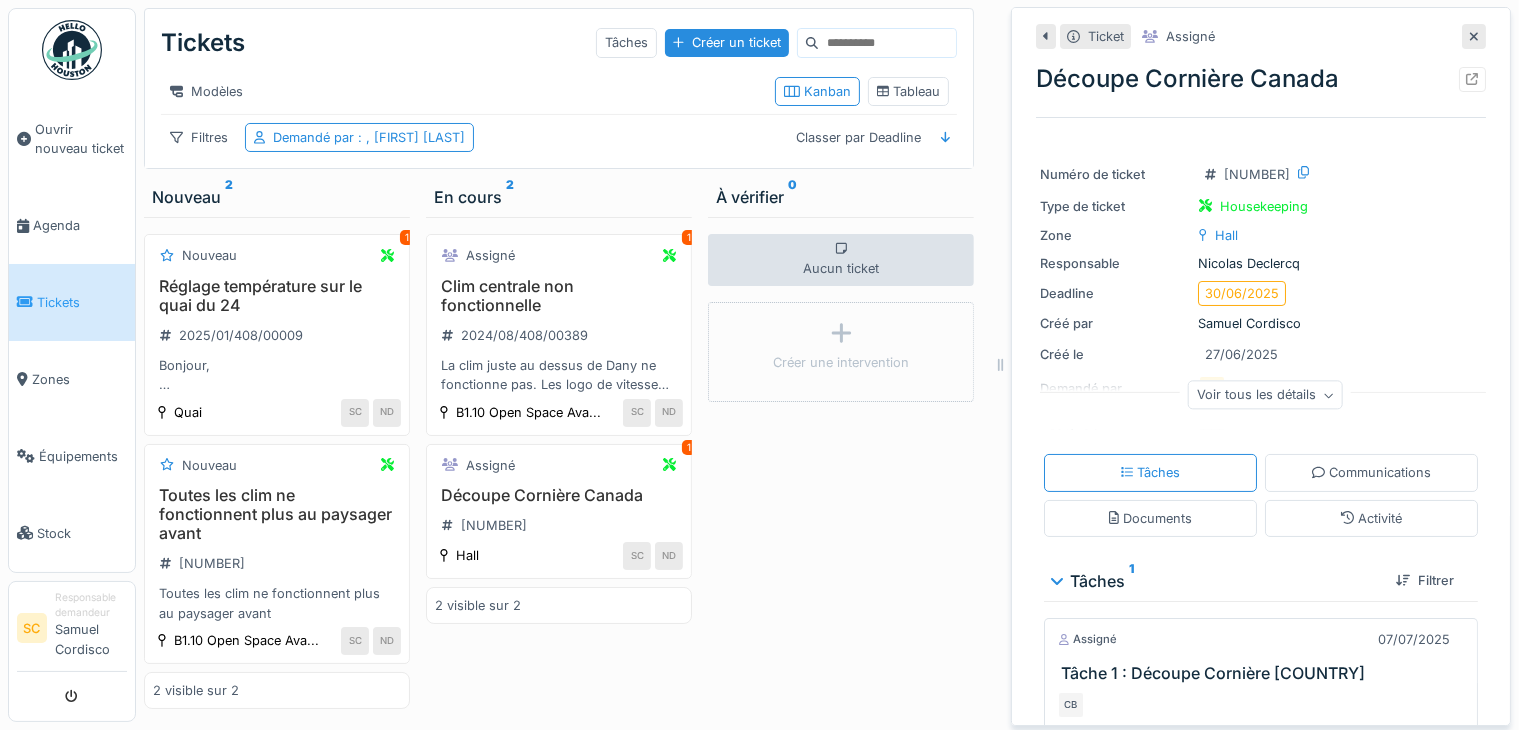 scroll, scrollTop: 16, scrollLeft: 0, axis: vertical 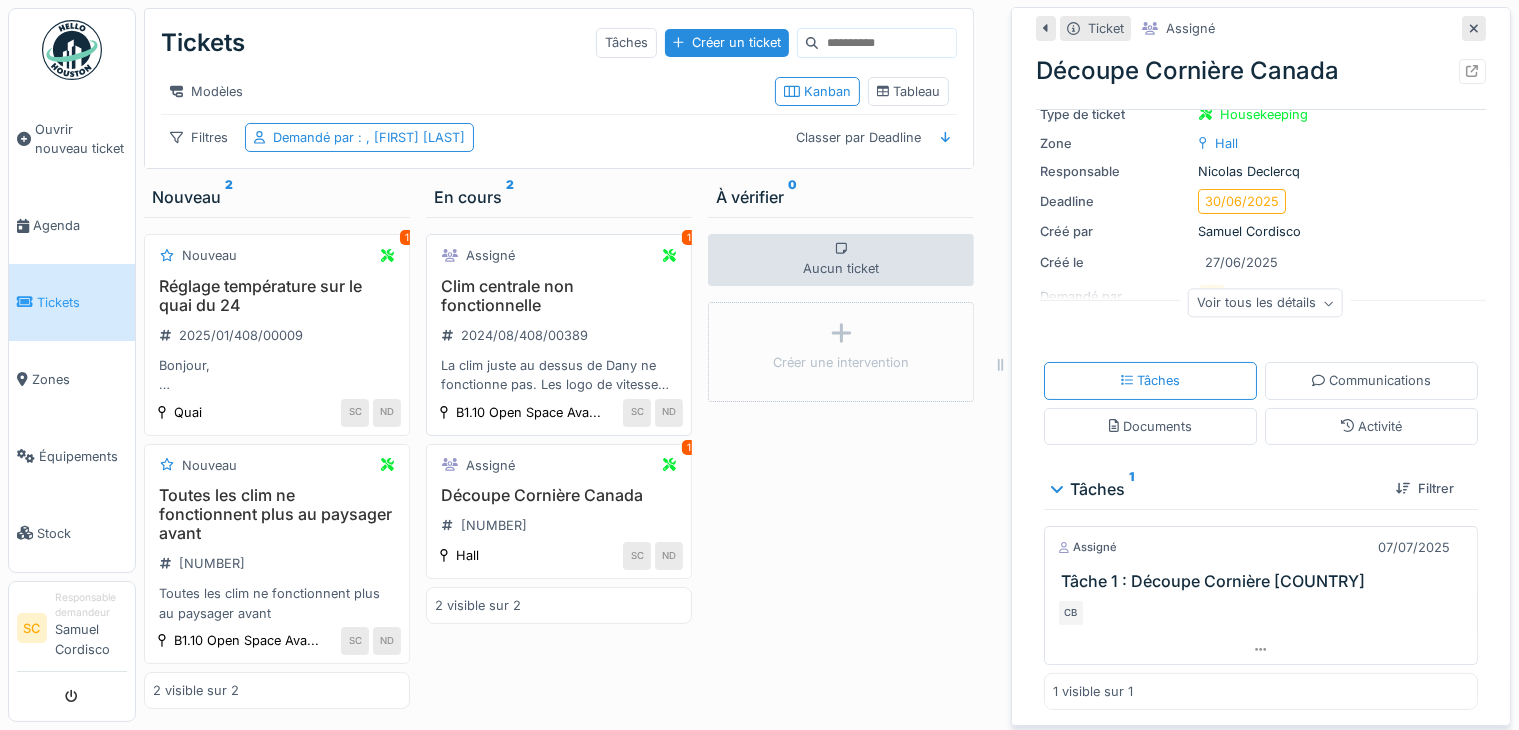click on "Clim centrale non fonctionnelle" at bounding box center (559, 296) 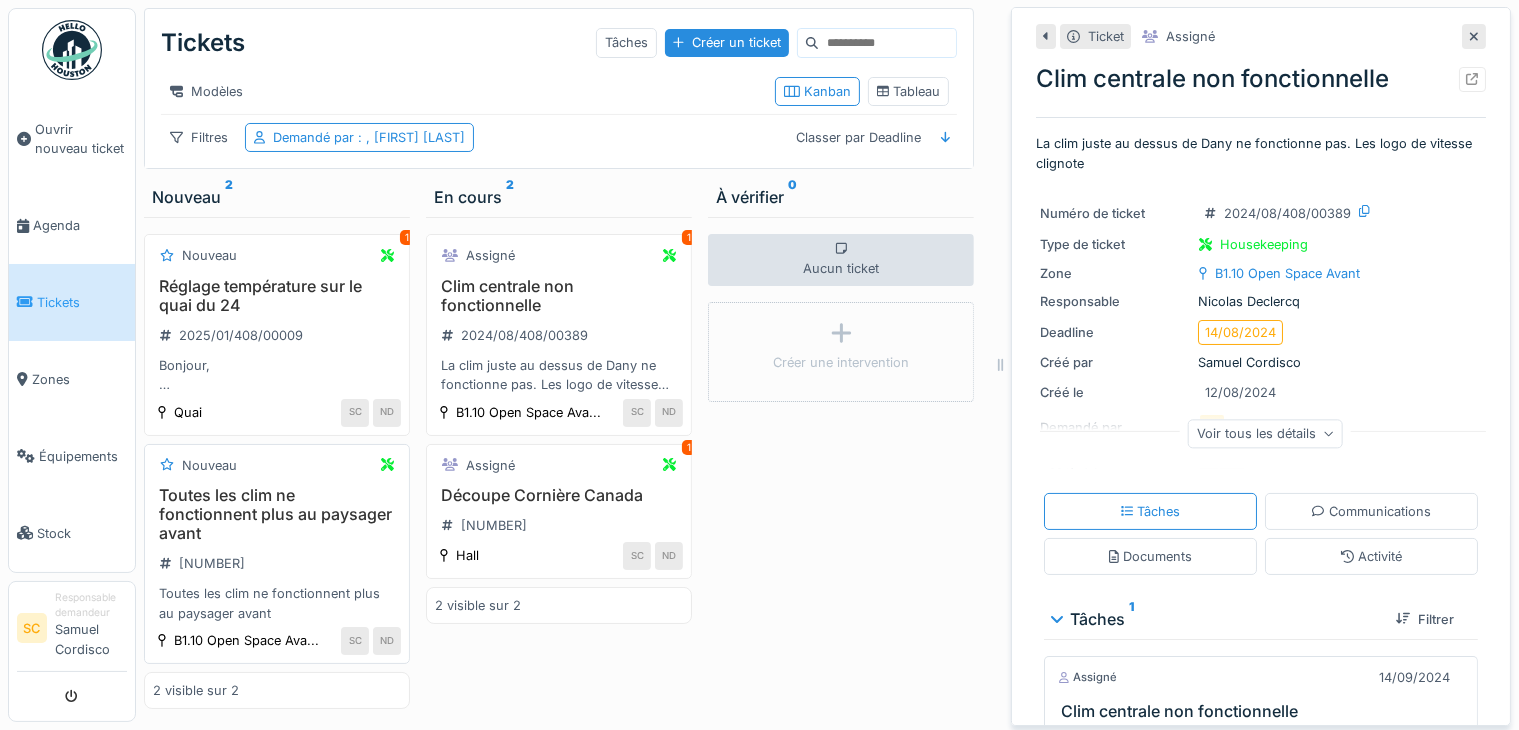 click on "Toutes les clim ne fonctionnent plus au paysager avant" at bounding box center (277, 515) 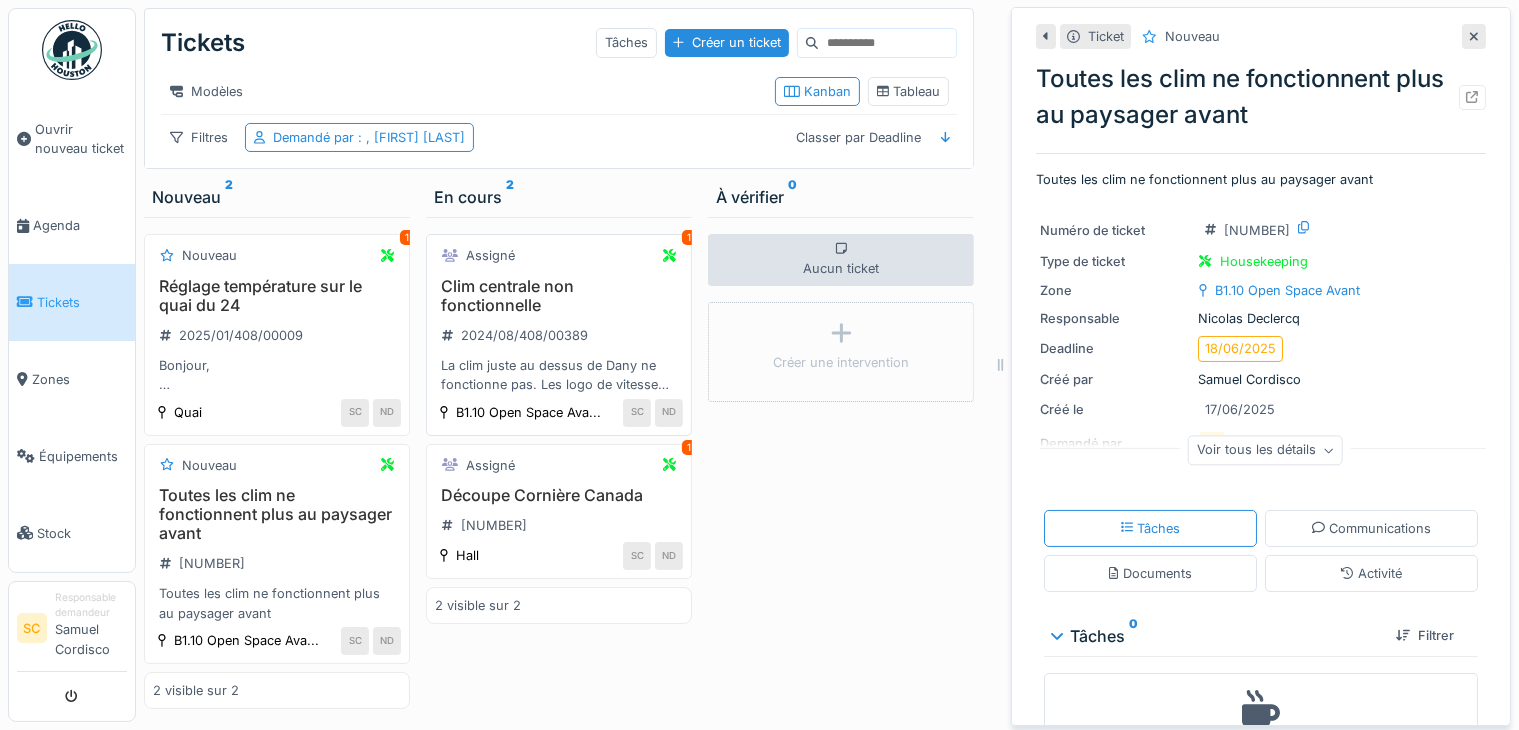 click on "Clim centrale non fonctionnelle" at bounding box center [559, 296] 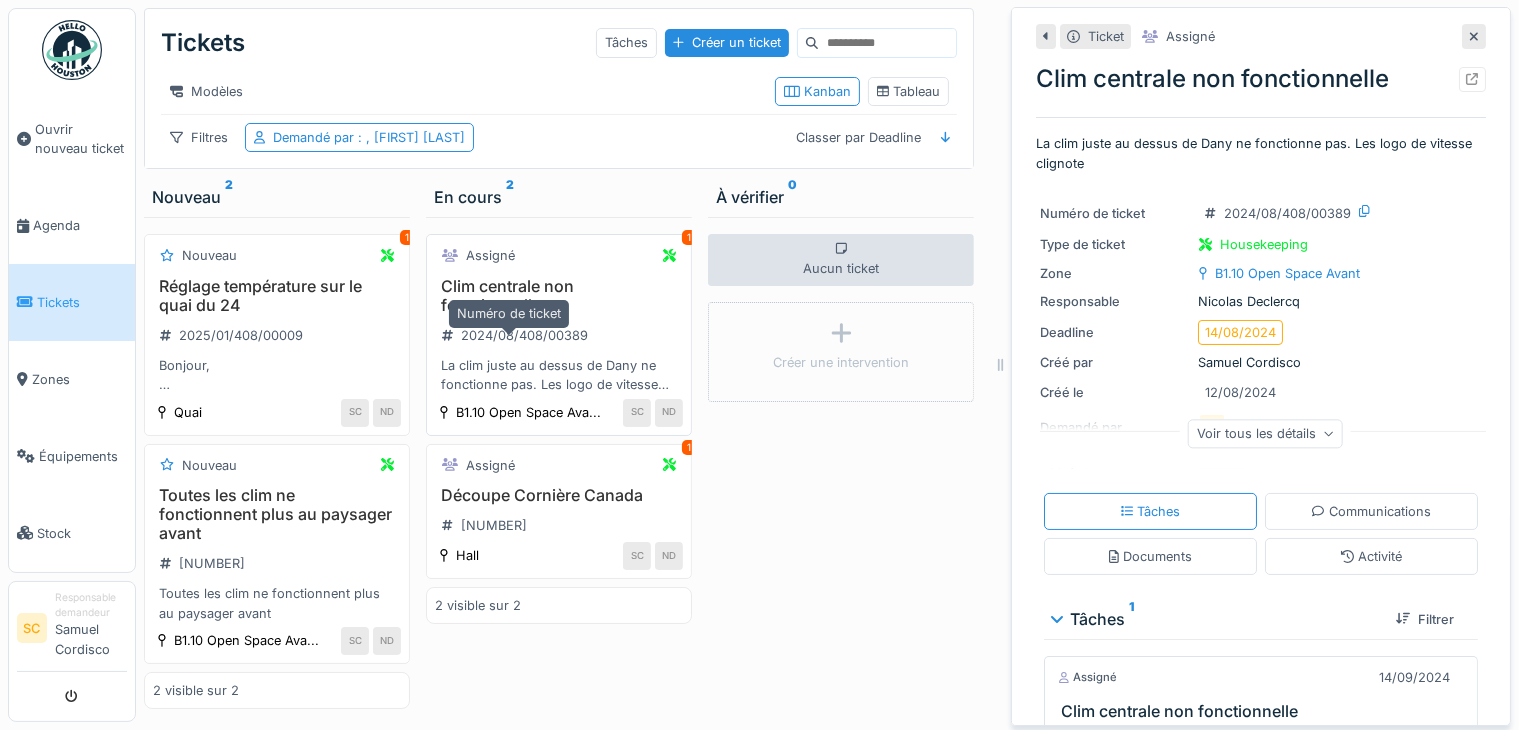 click on "2024/08/408/00389" at bounding box center (524, 335) 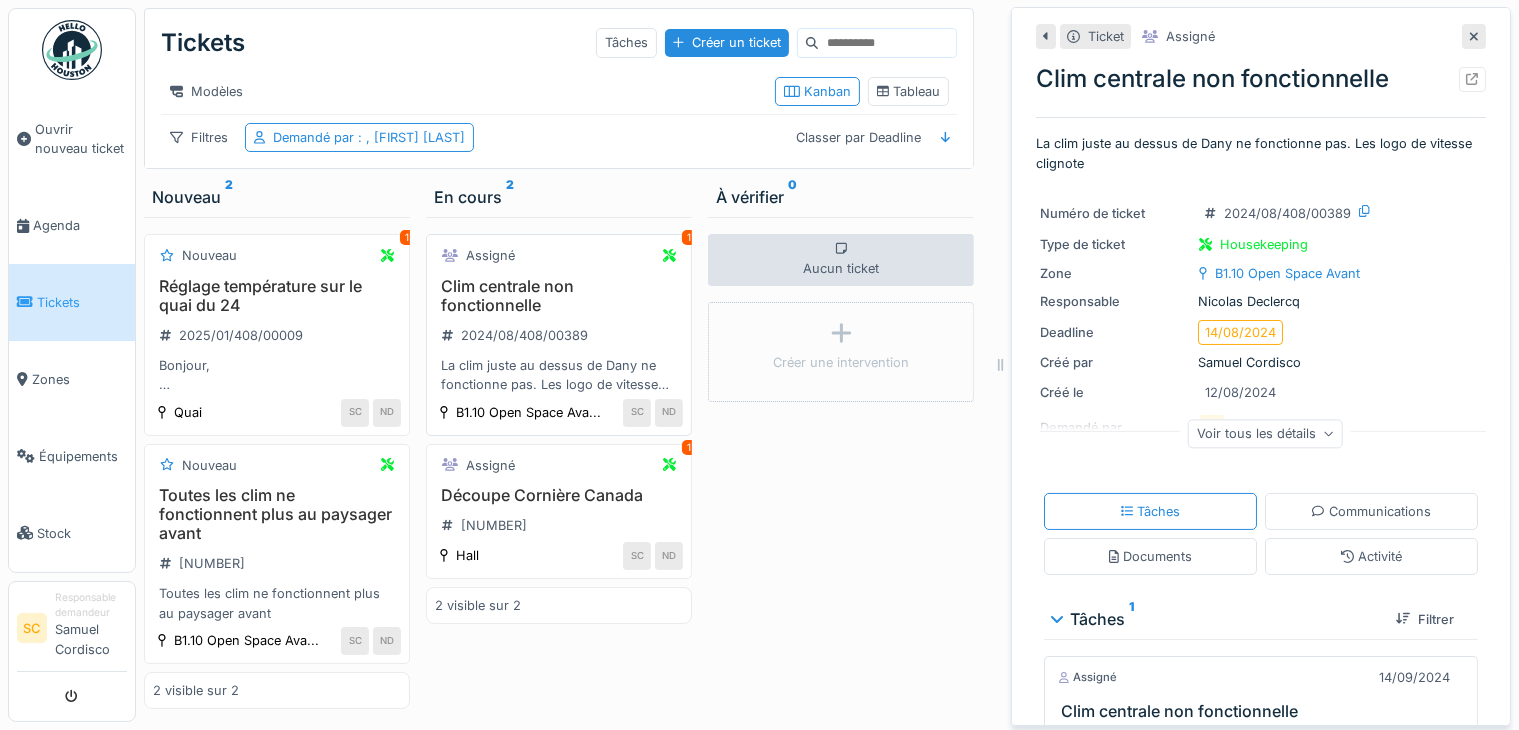 click on "Clim centrale non fonctionnelle" at bounding box center [559, 296] 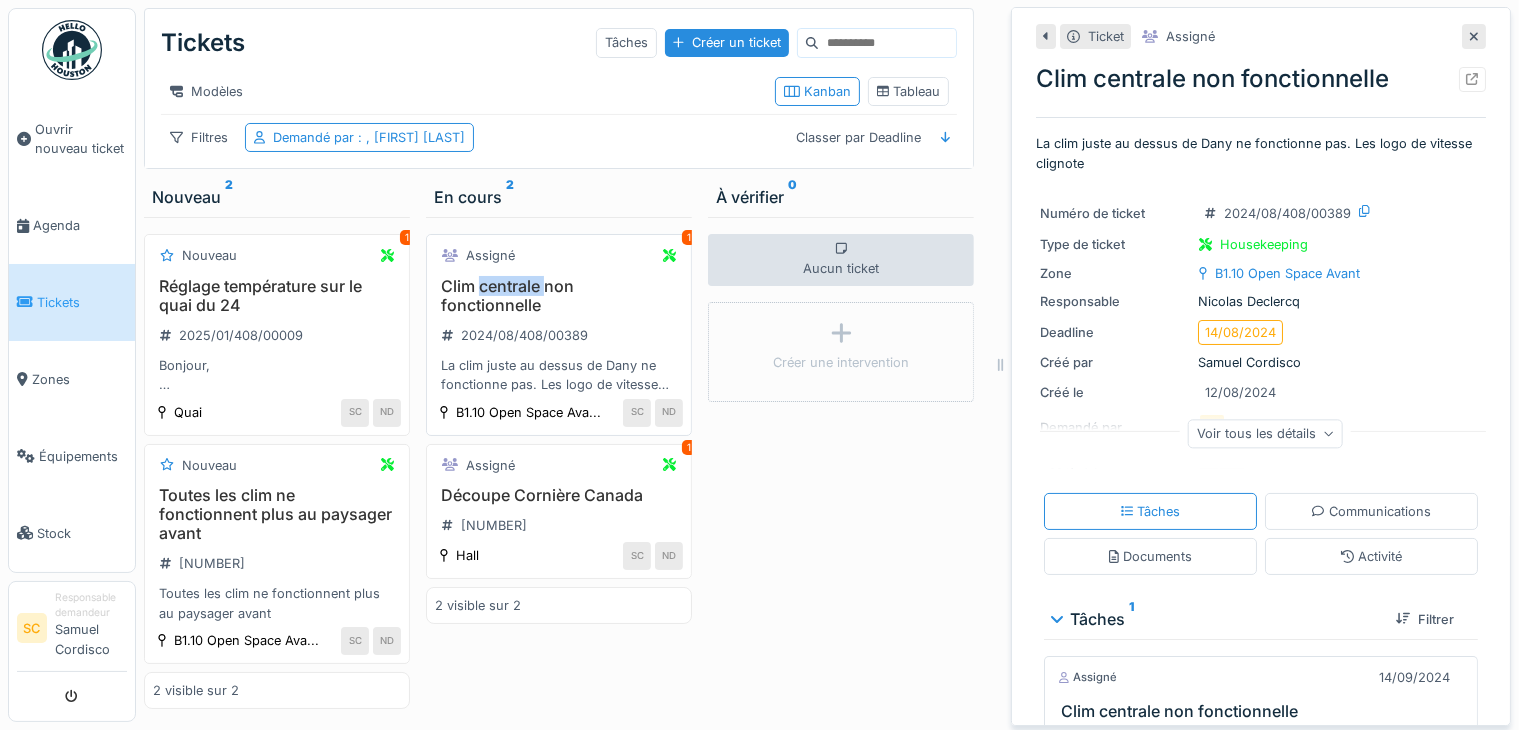 click on "Clim centrale non fonctionnelle" at bounding box center [559, 296] 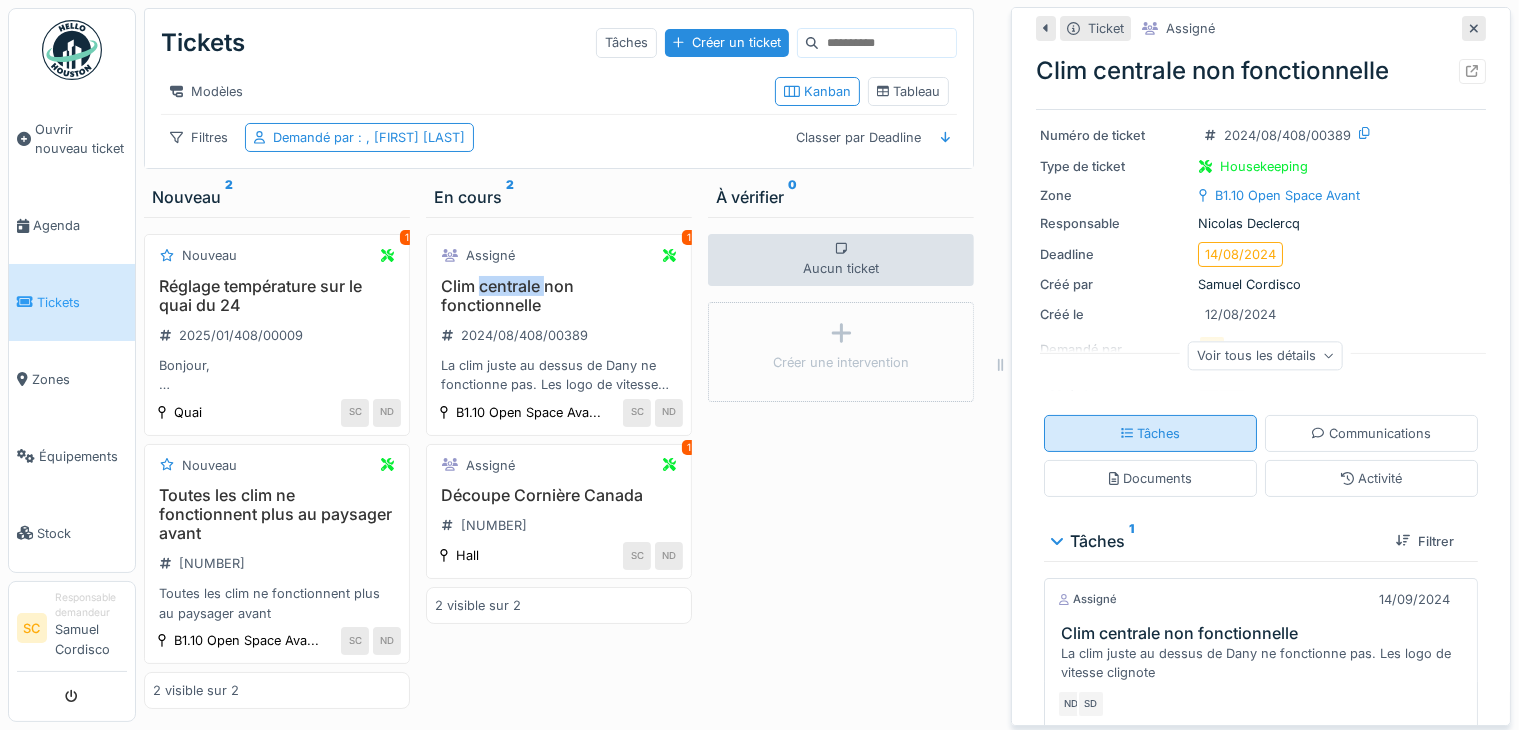 scroll, scrollTop: 169, scrollLeft: 0, axis: vertical 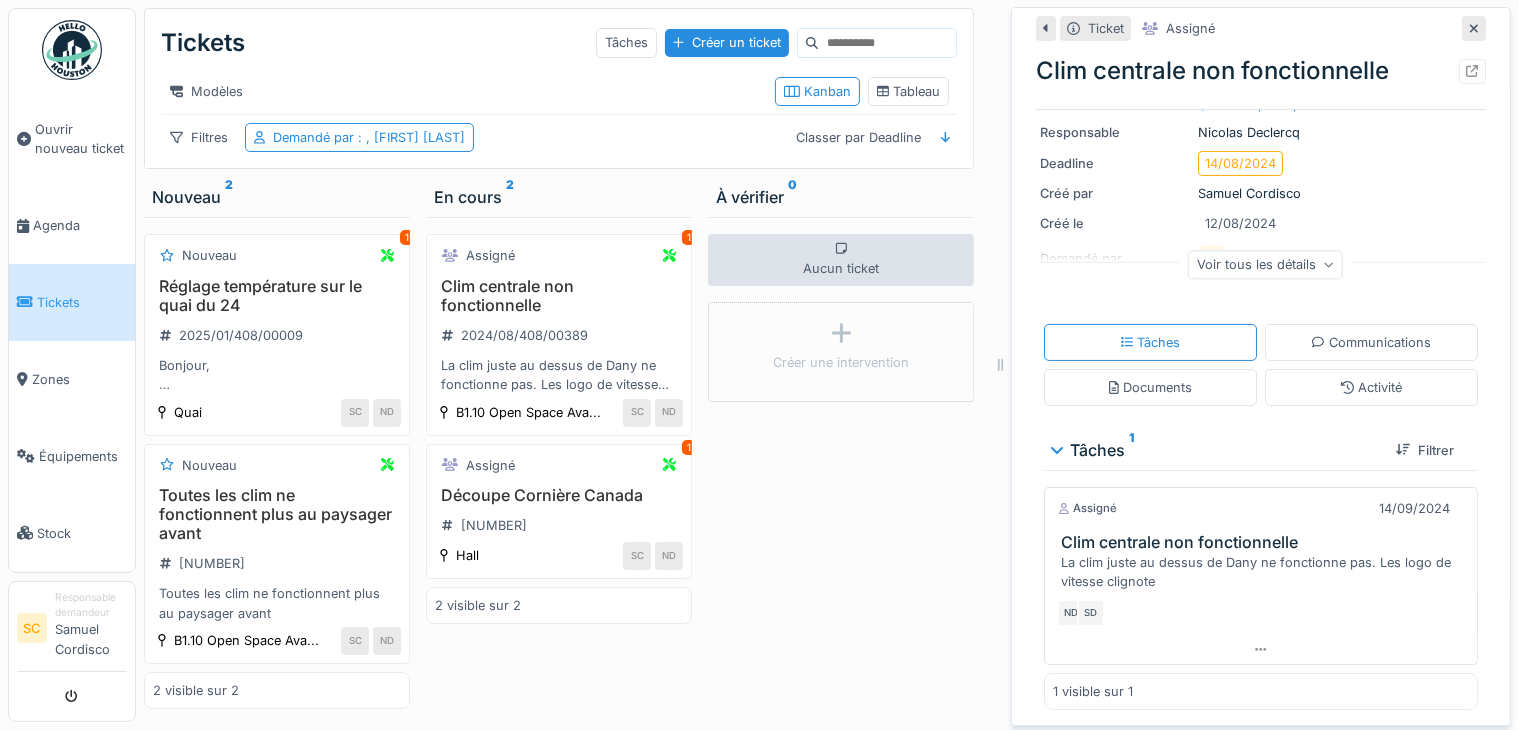 click on "1 visible sur 1" at bounding box center [1261, 691] 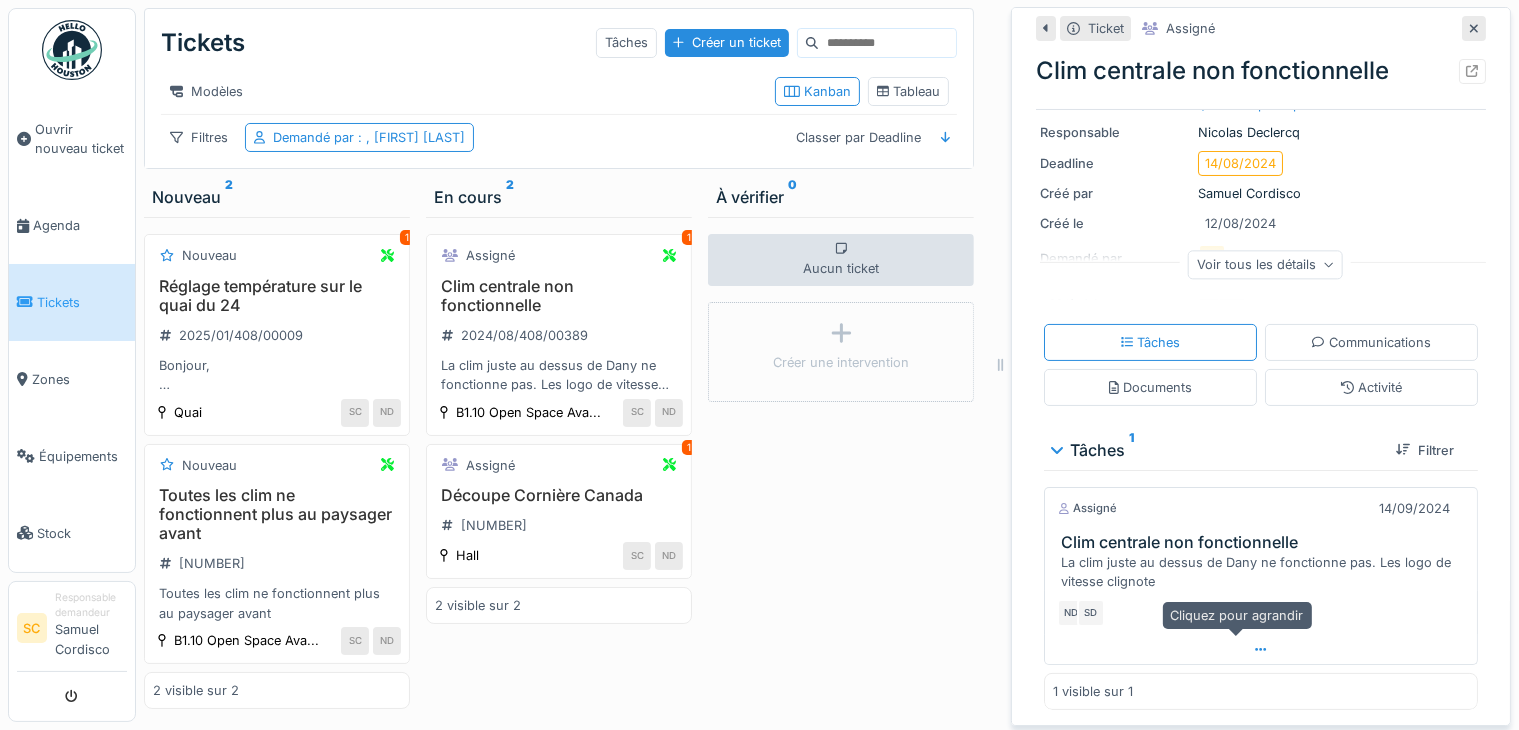 click at bounding box center [1261, 649] 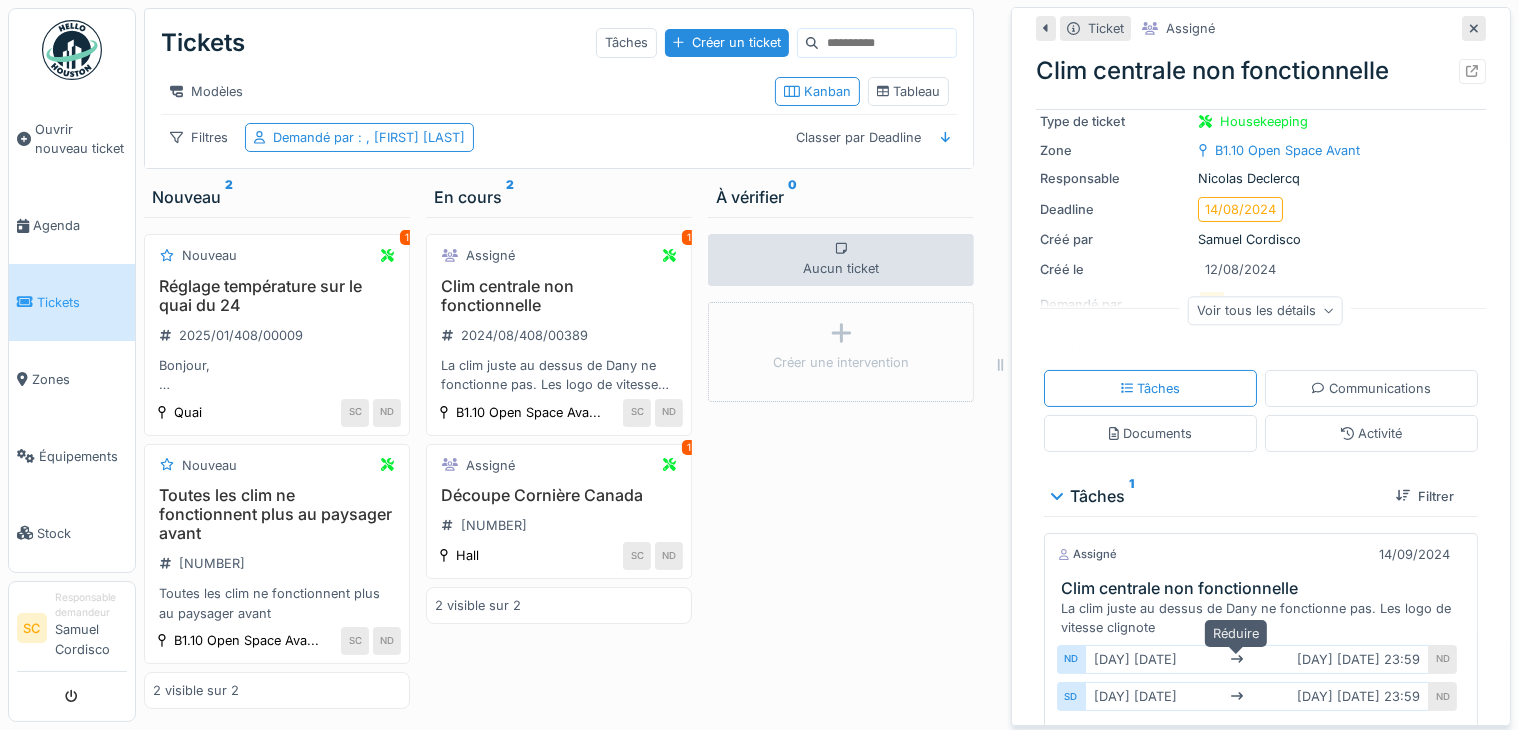 scroll, scrollTop: 0, scrollLeft: 0, axis: both 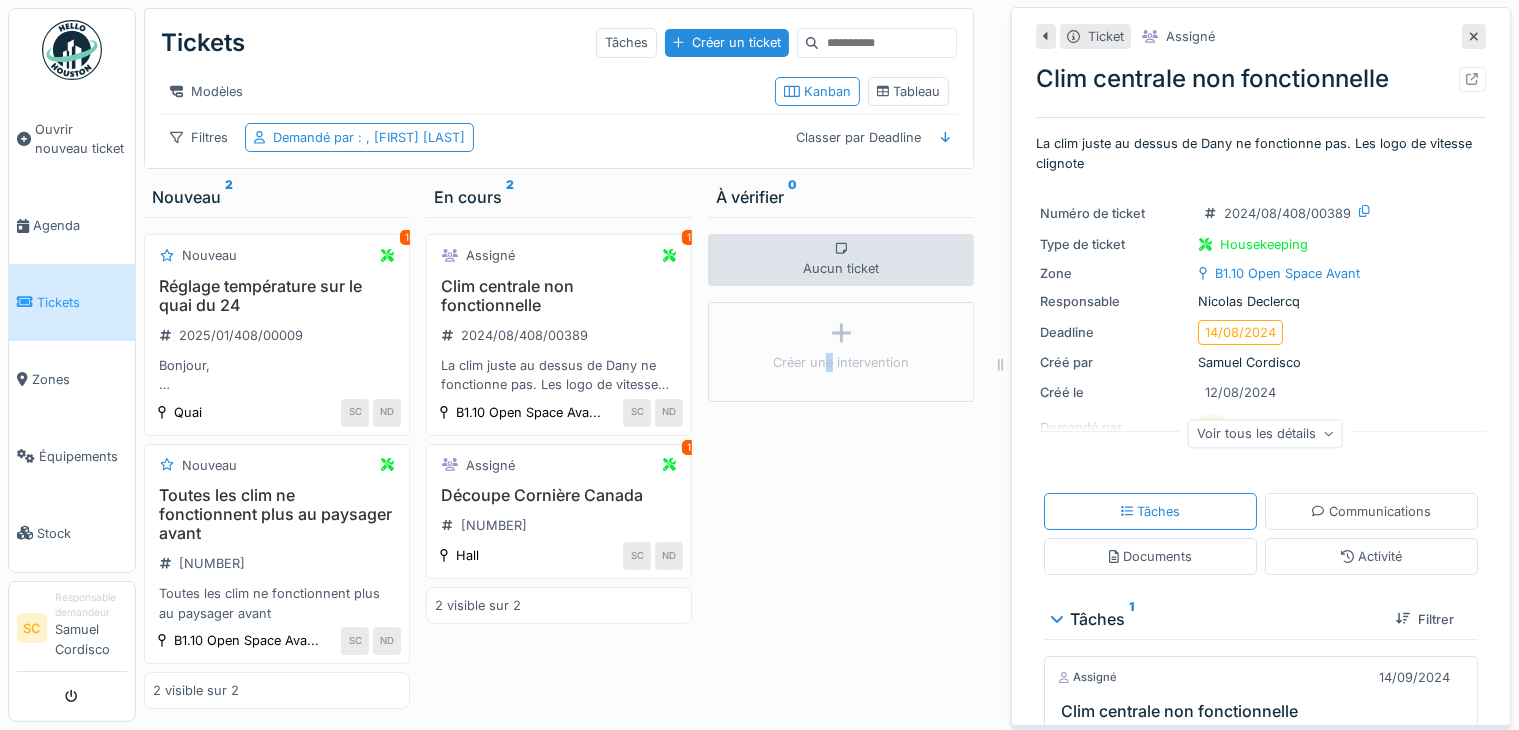 click on "Aucun ticket Créer une intervention" at bounding box center (841, 469) 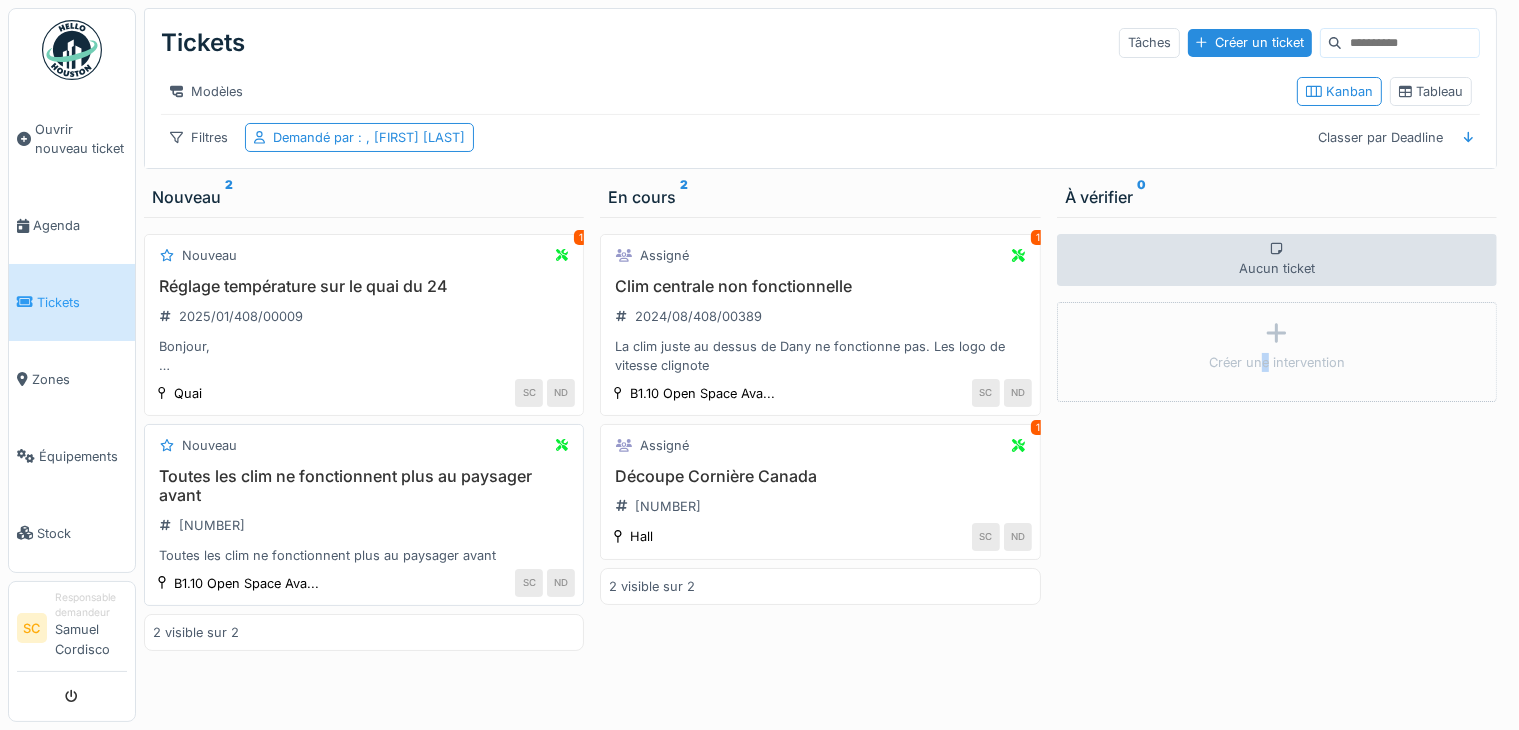 scroll, scrollTop: 16, scrollLeft: 0, axis: vertical 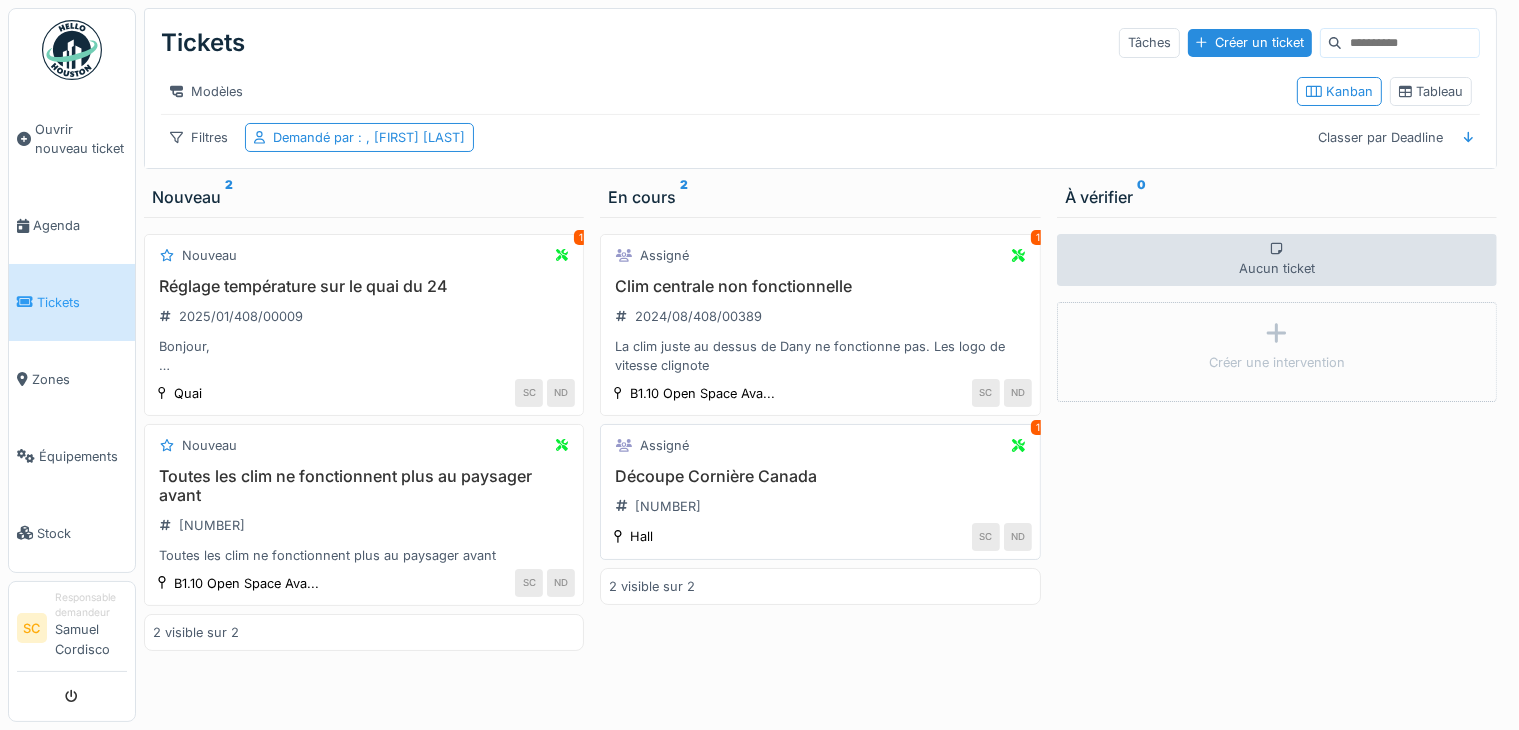 click on "Découpe Cornière Canada" at bounding box center [820, 476] 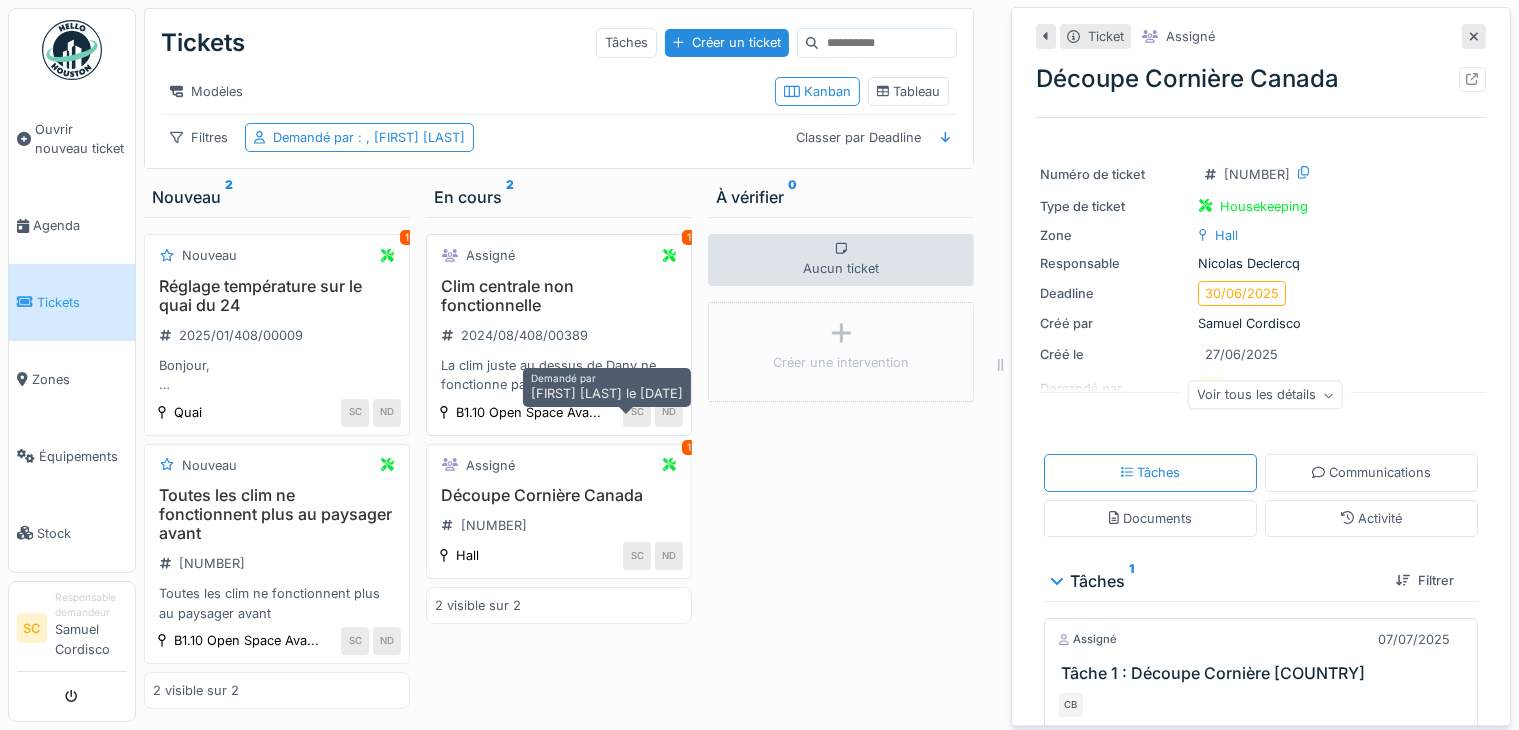 click on "SC" at bounding box center (637, 413) 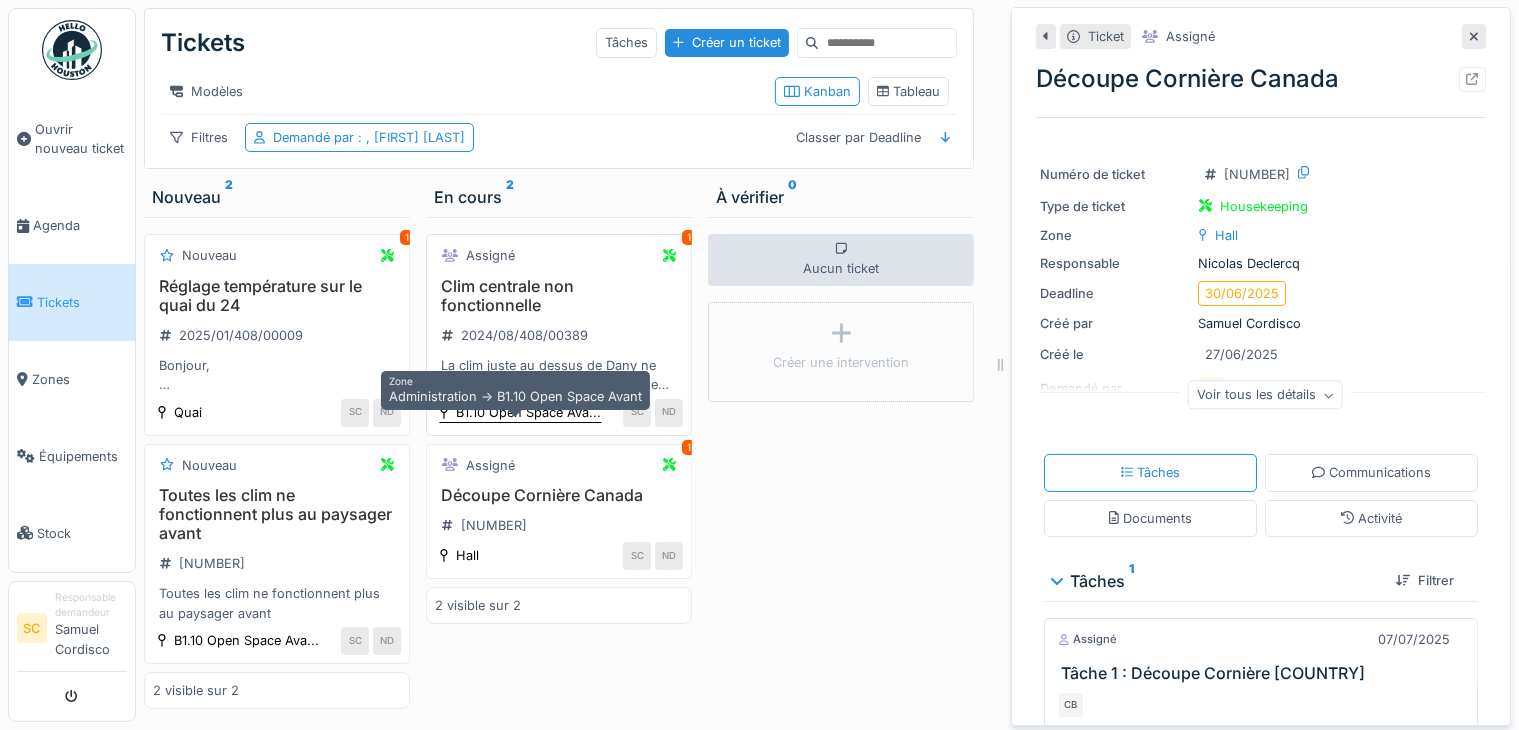 click on "B1.10 Open Space Ava..." at bounding box center (528, 412) 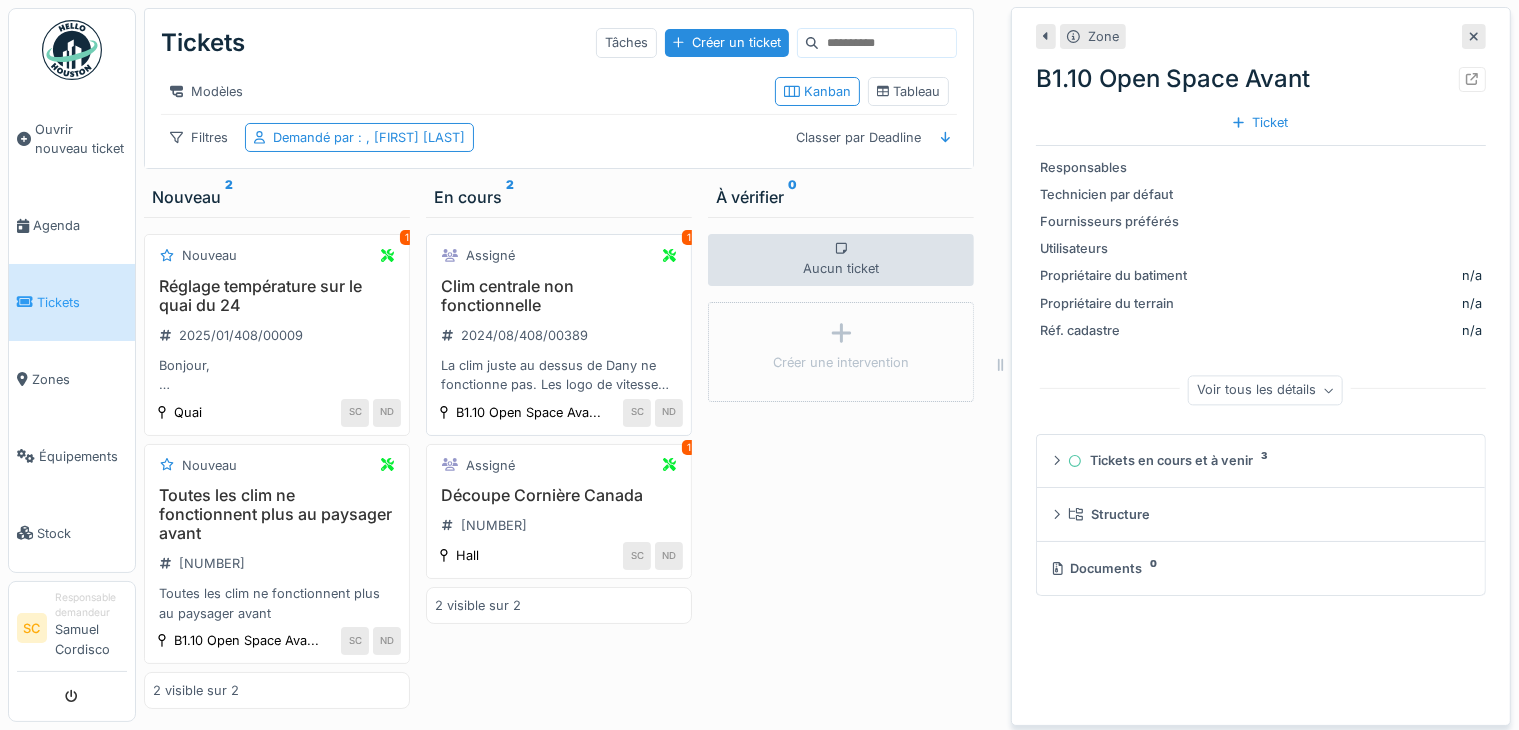 click on "Clim centrale non fonctionnelle" at bounding box center (559, 296) 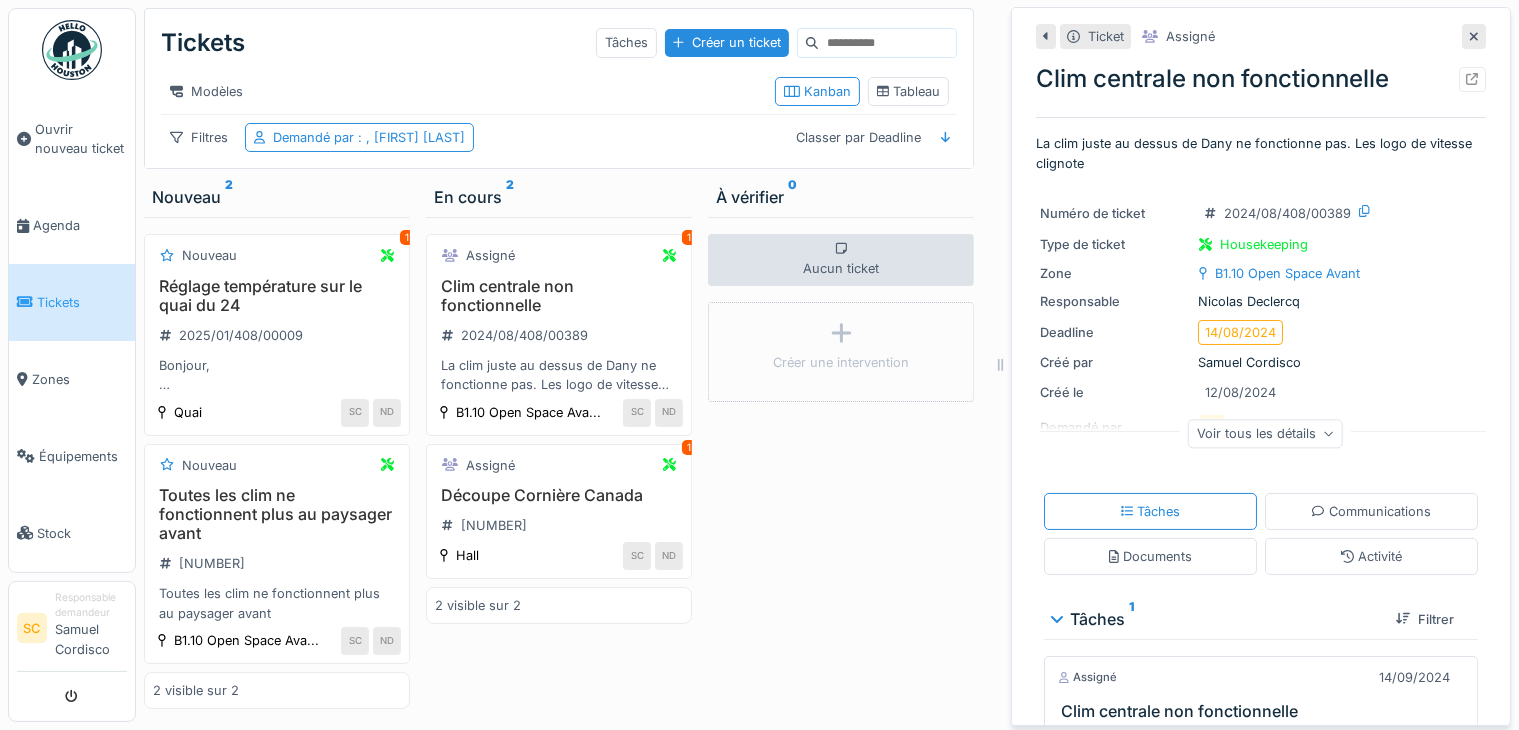 click on "Voir tous les détails" at bounding box center [1265, 433] 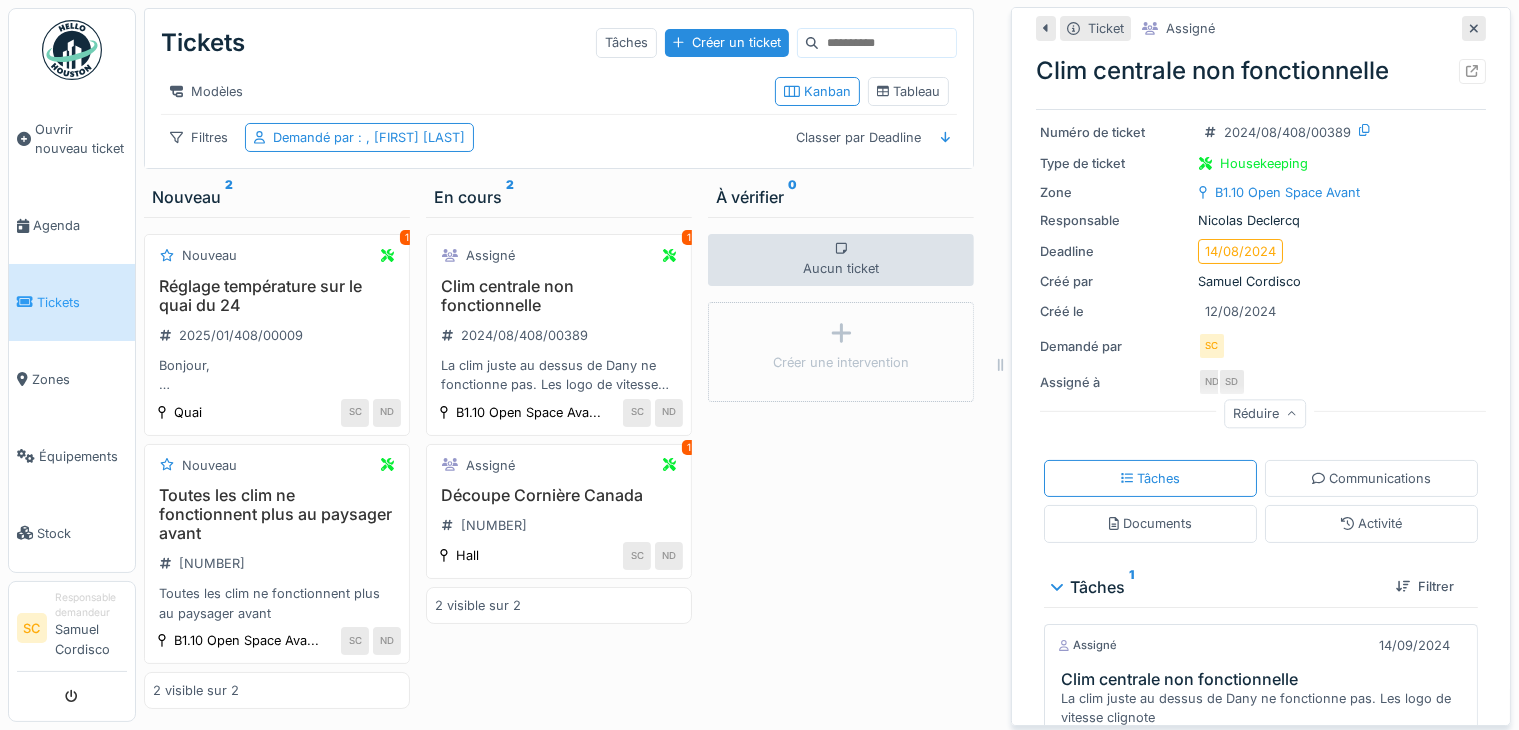 scroll, scrollTop: 0, scrollLeft: 0, axis: both 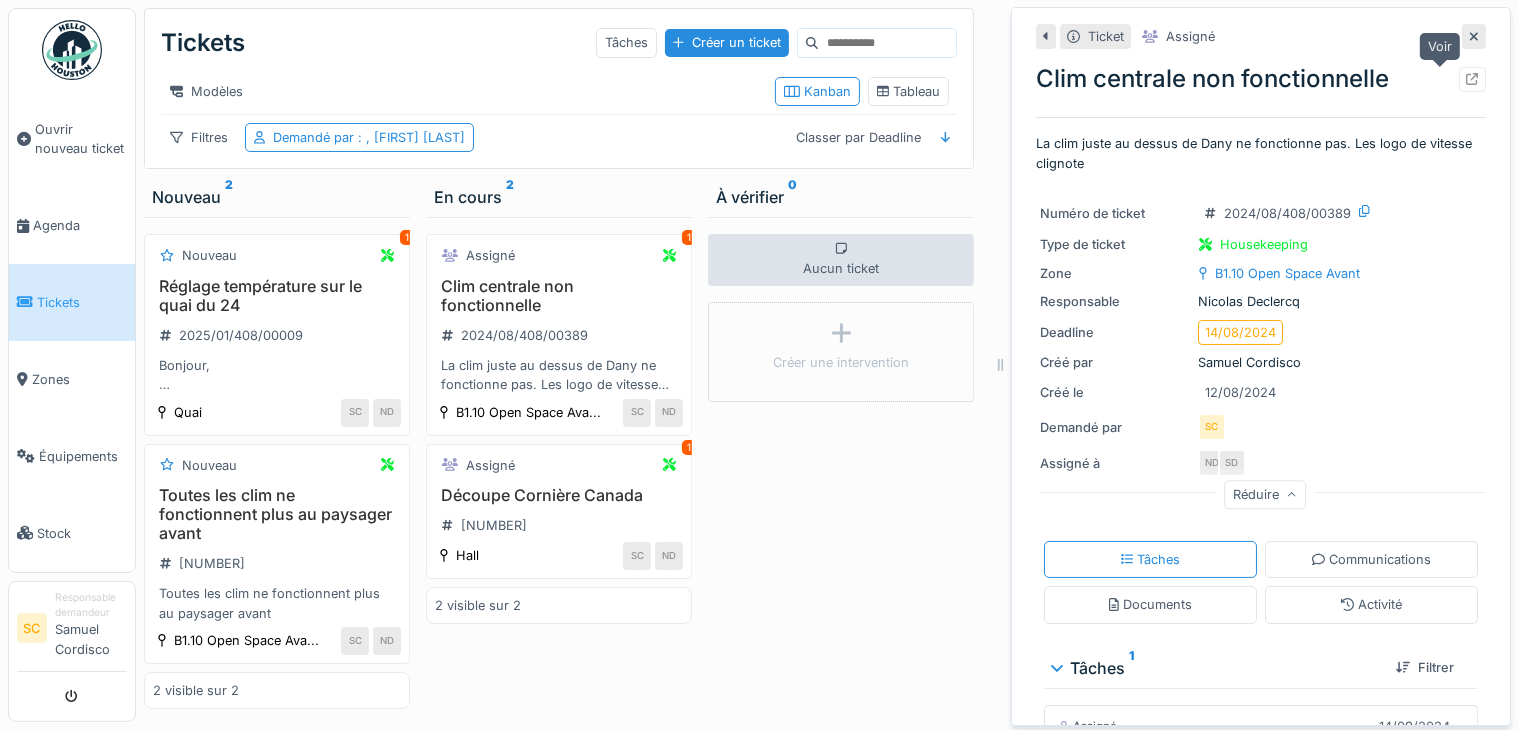 click 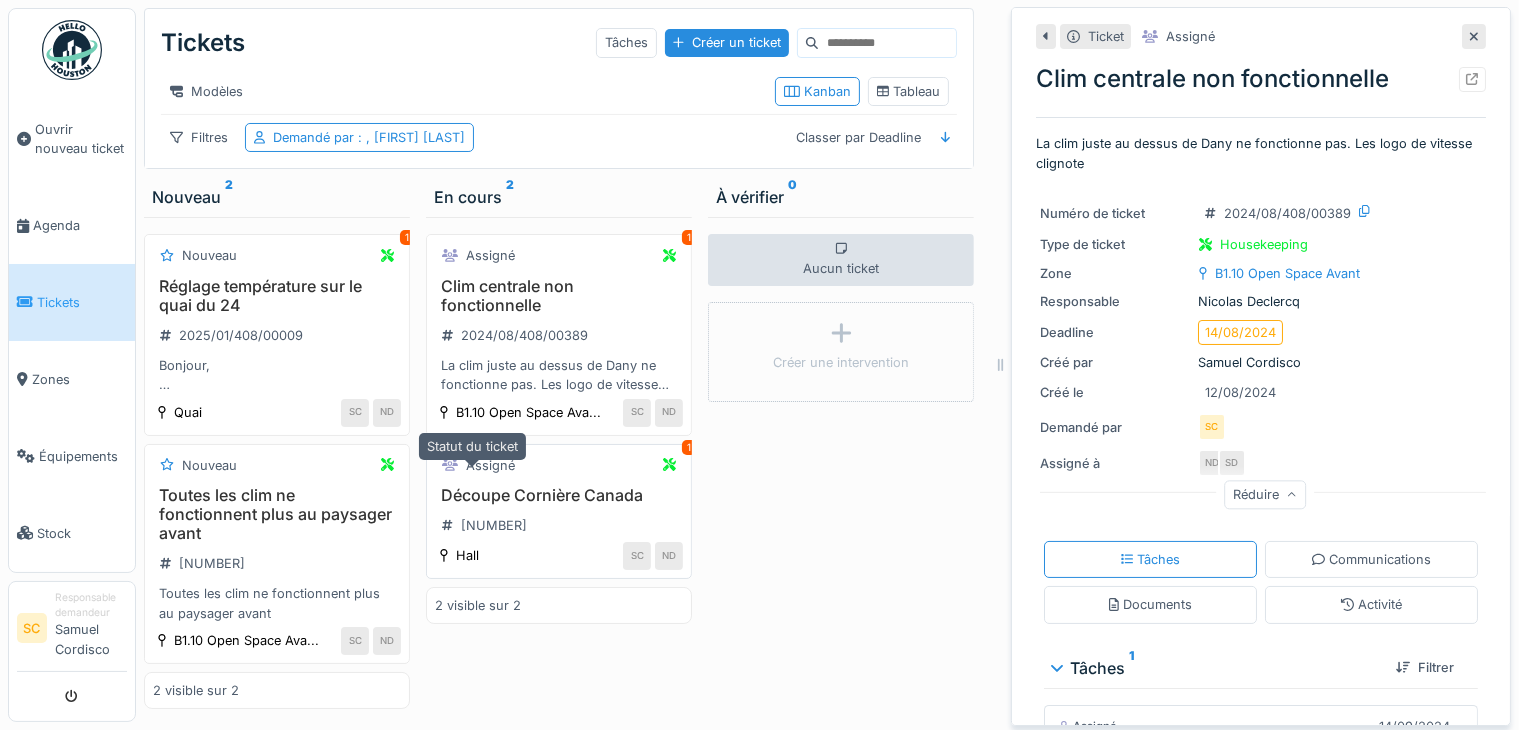 click on "Assigné" at bounding box center (490, 465) 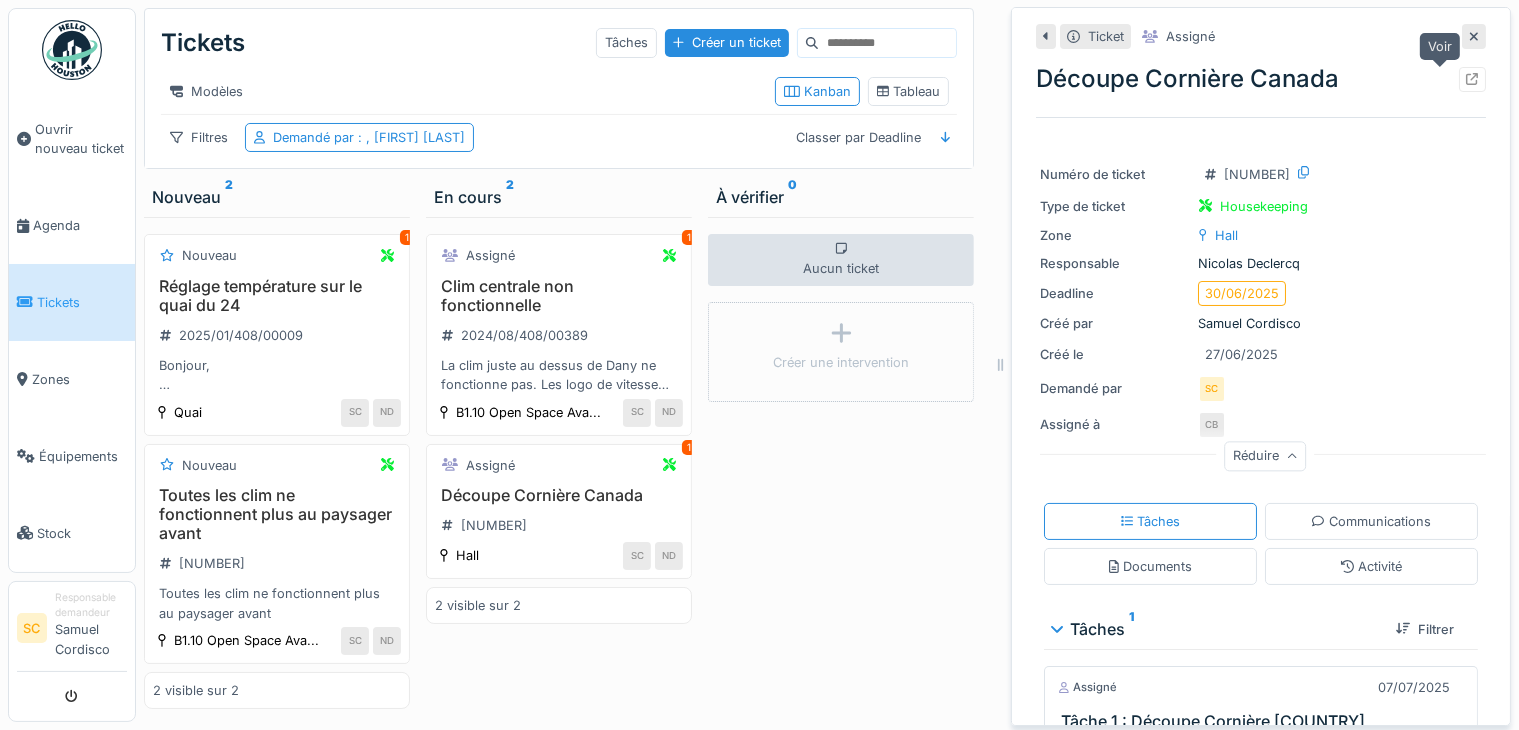 click 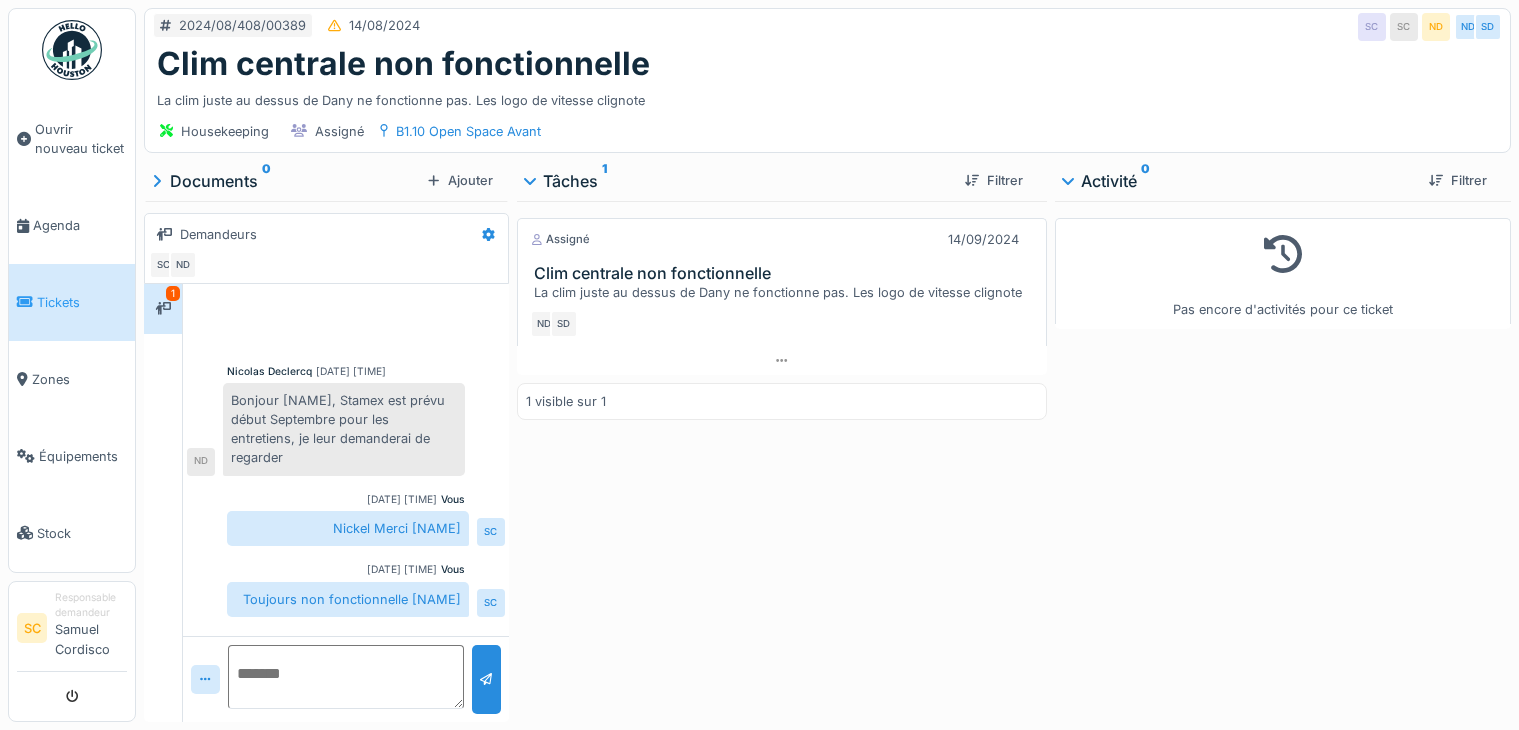 scroll, scrollTop: 0, scrollLeft: 0, axis: both 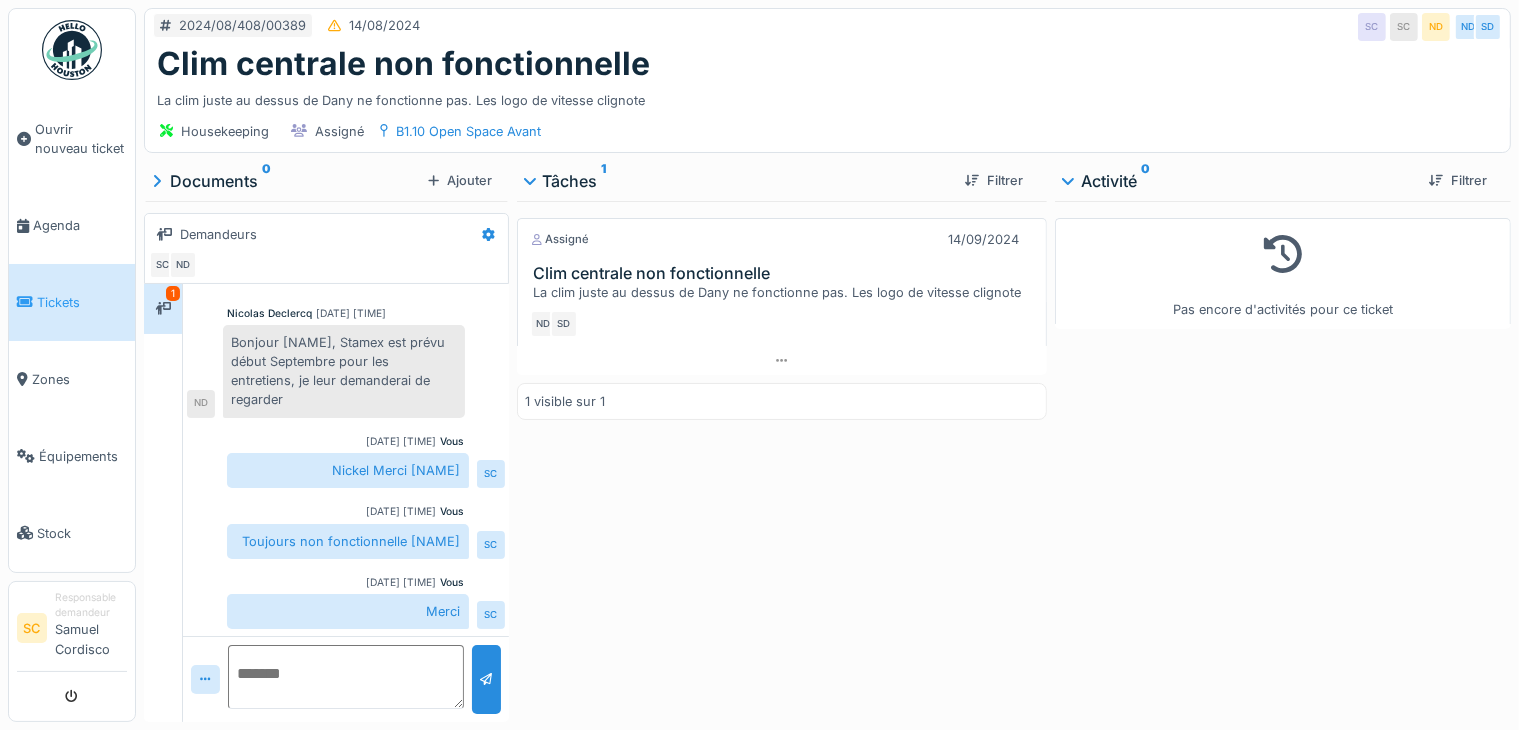 click at bounding box center (346, 677) 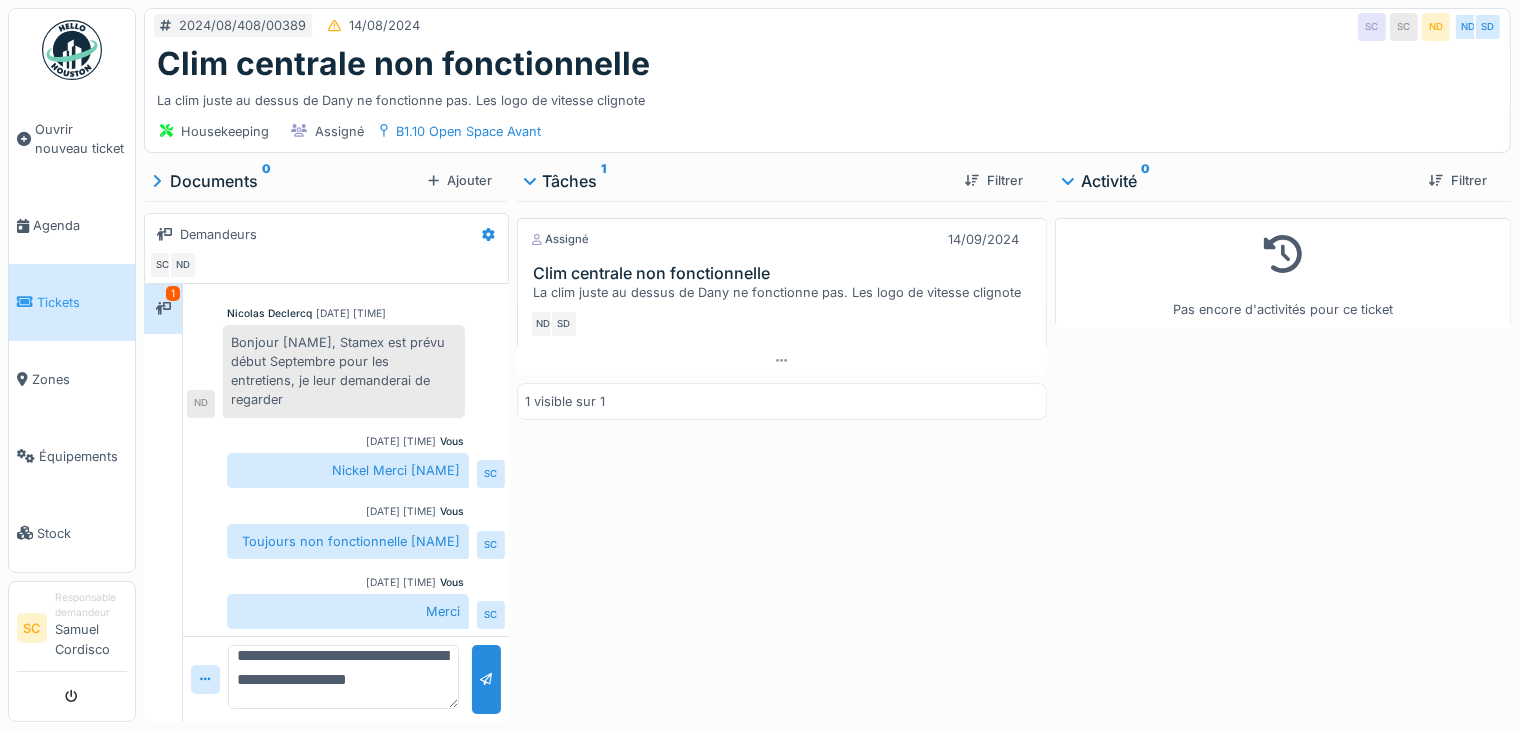 type on "**********" 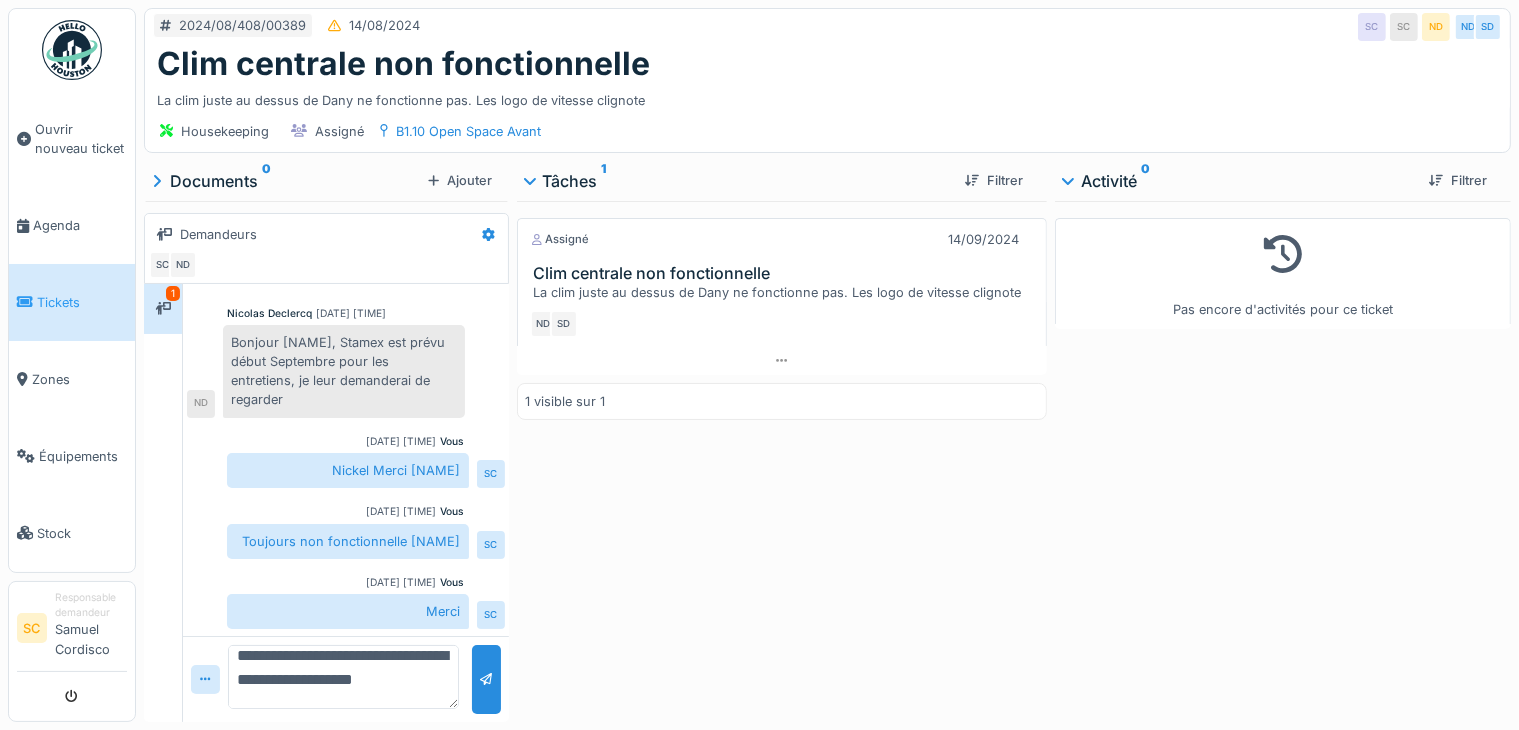 scroll, scrollTop: 0, scrollLeft: 0, axis: both 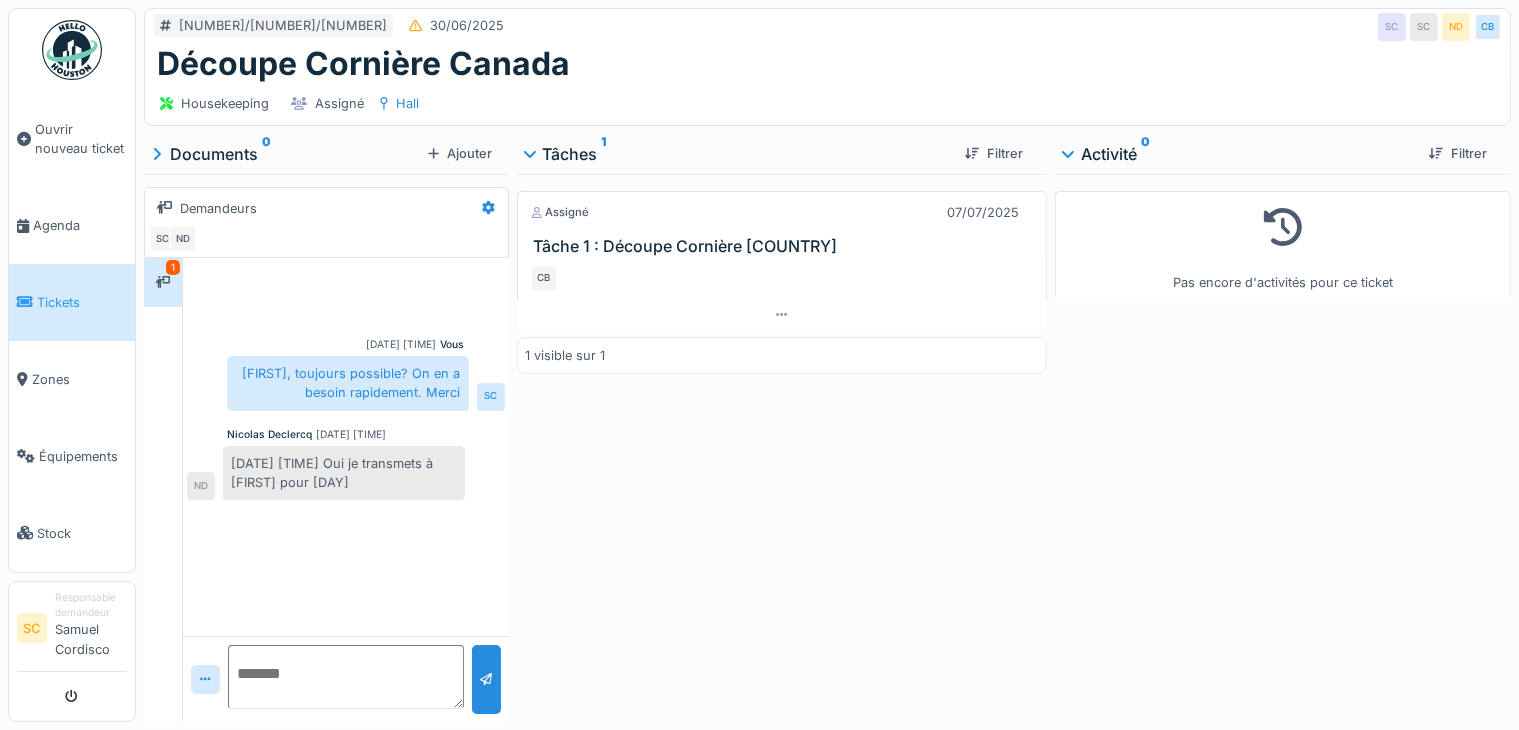 click at bounding box center (346, 677) 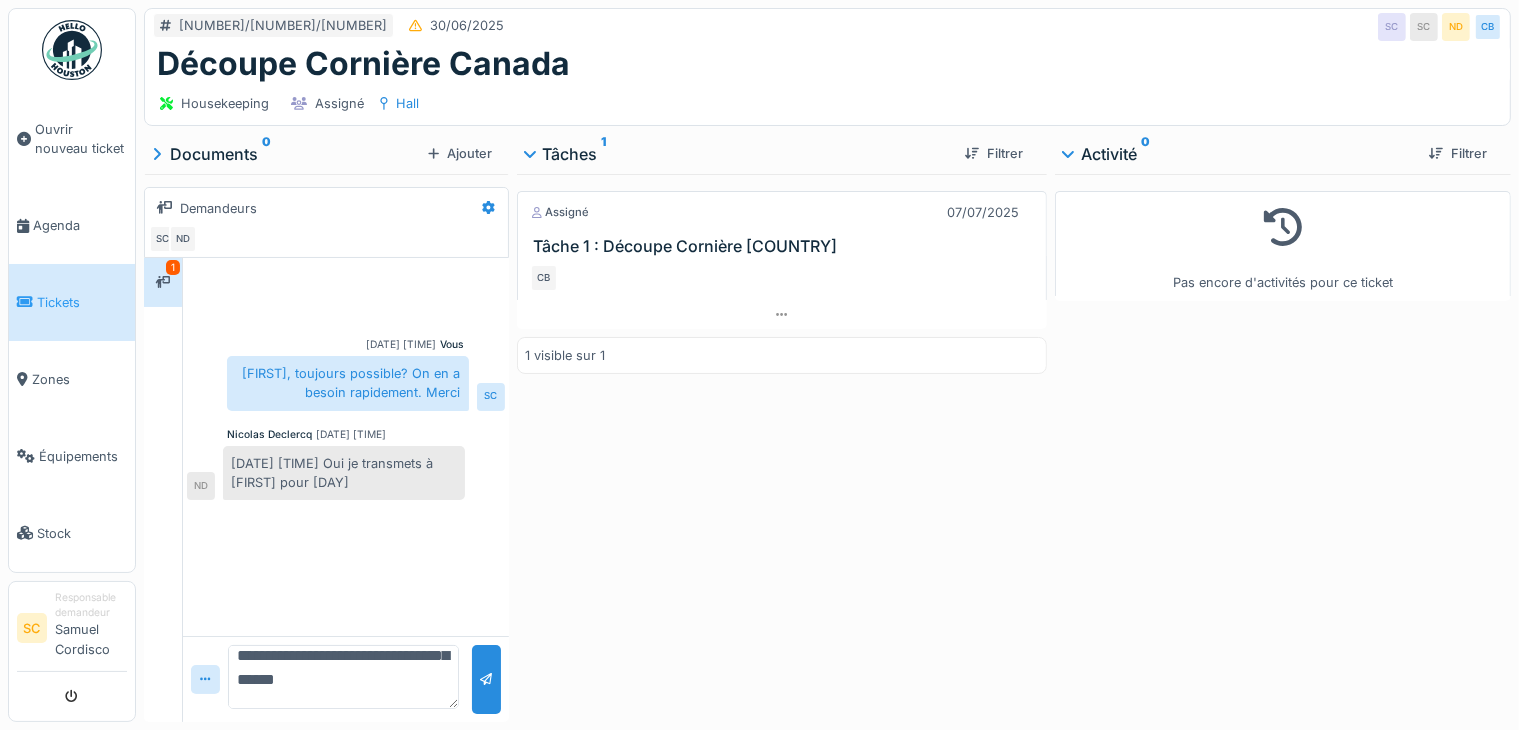 scroll, scrollTop: 95, scrollLeft: 0, axis: vertical 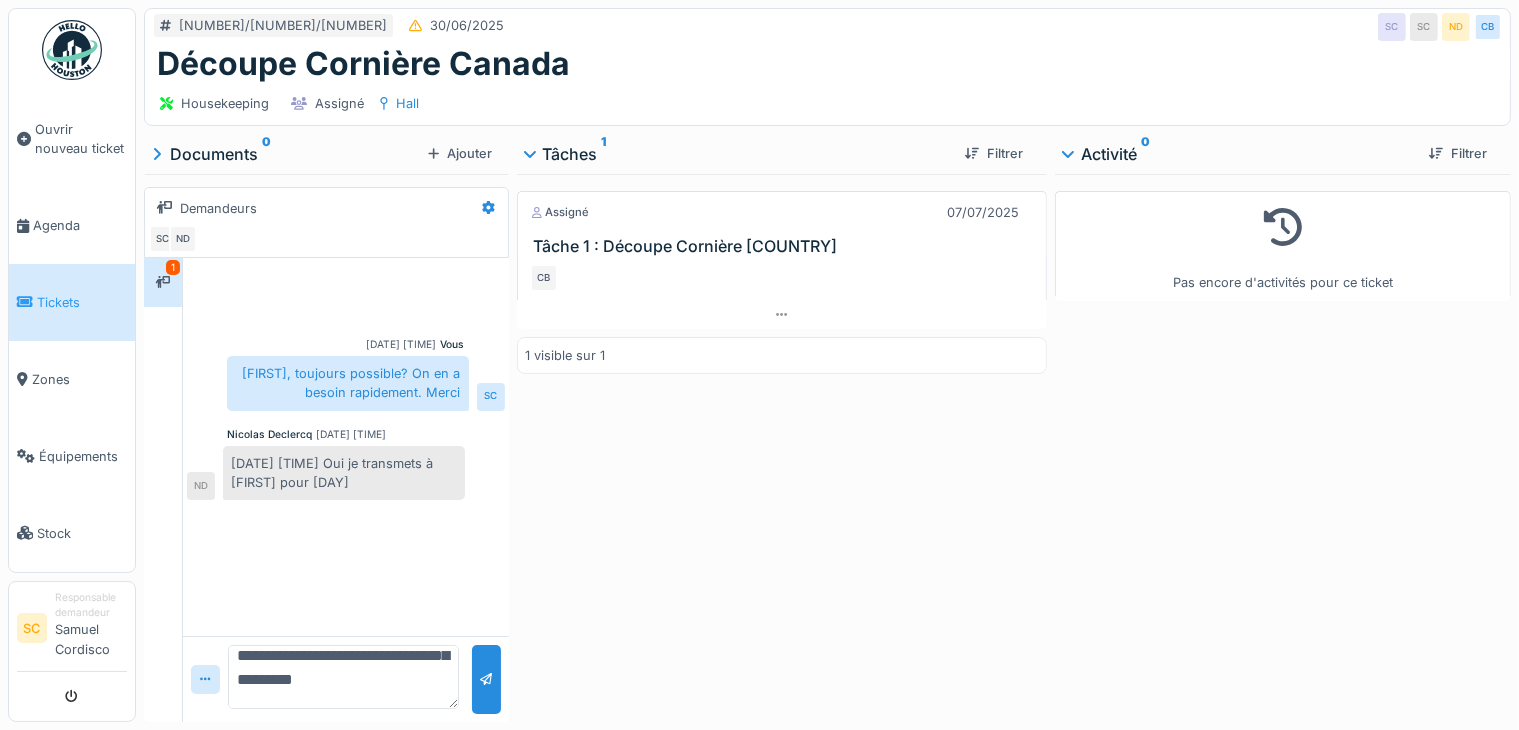 type on "**********" 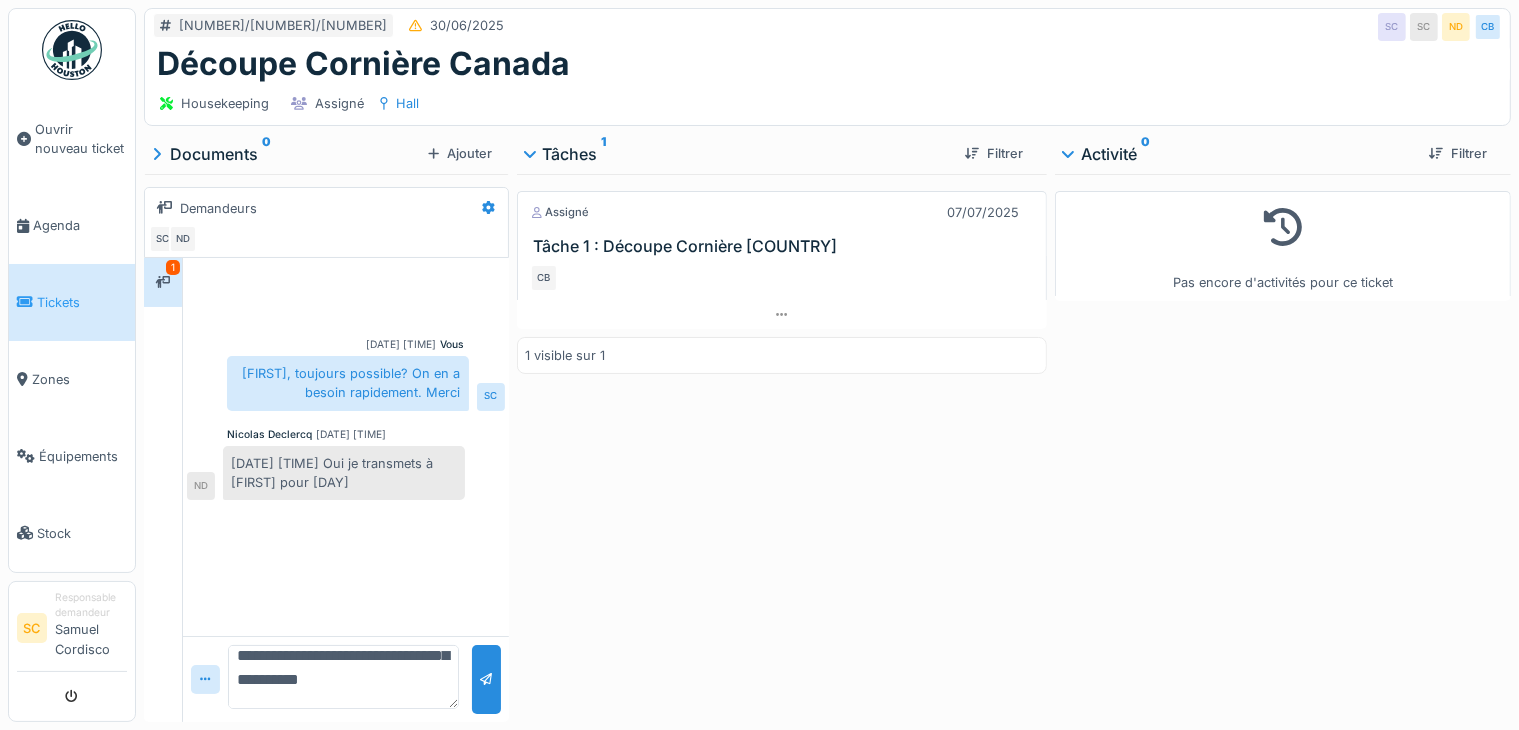 scroll, scrollTop: 0, scrollLeft: 0, axis: both 